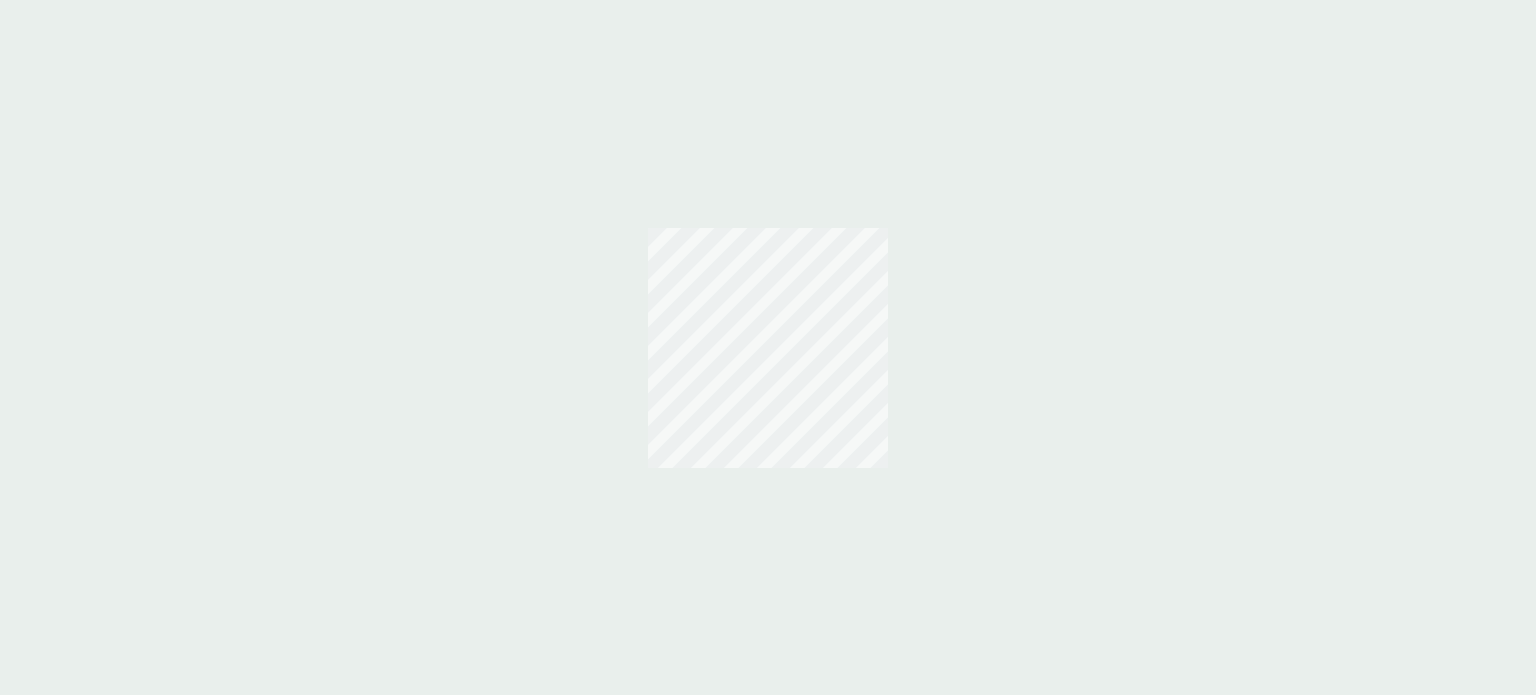 scroll, scrollTop: 0, scrollLeft: 0, axis: both 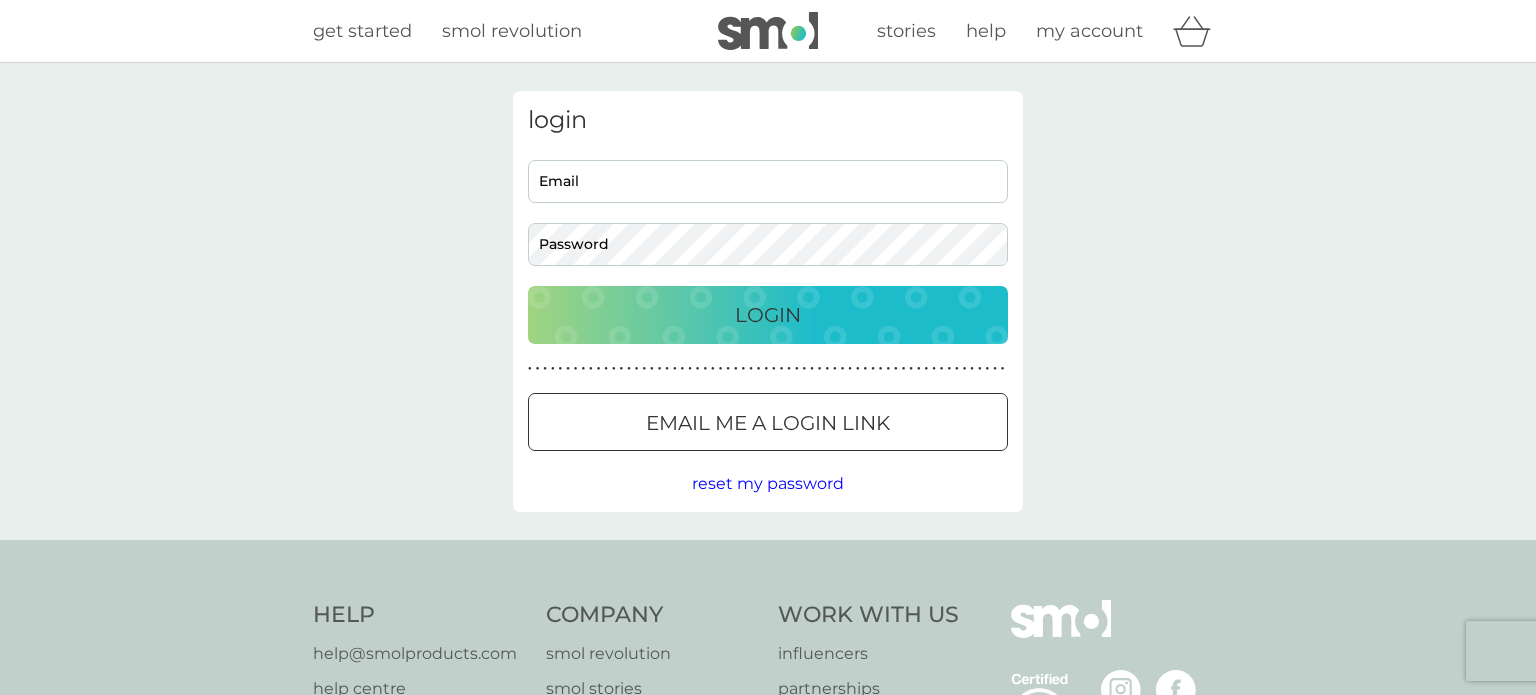 click on "Email" at bounding box center (768, 181) 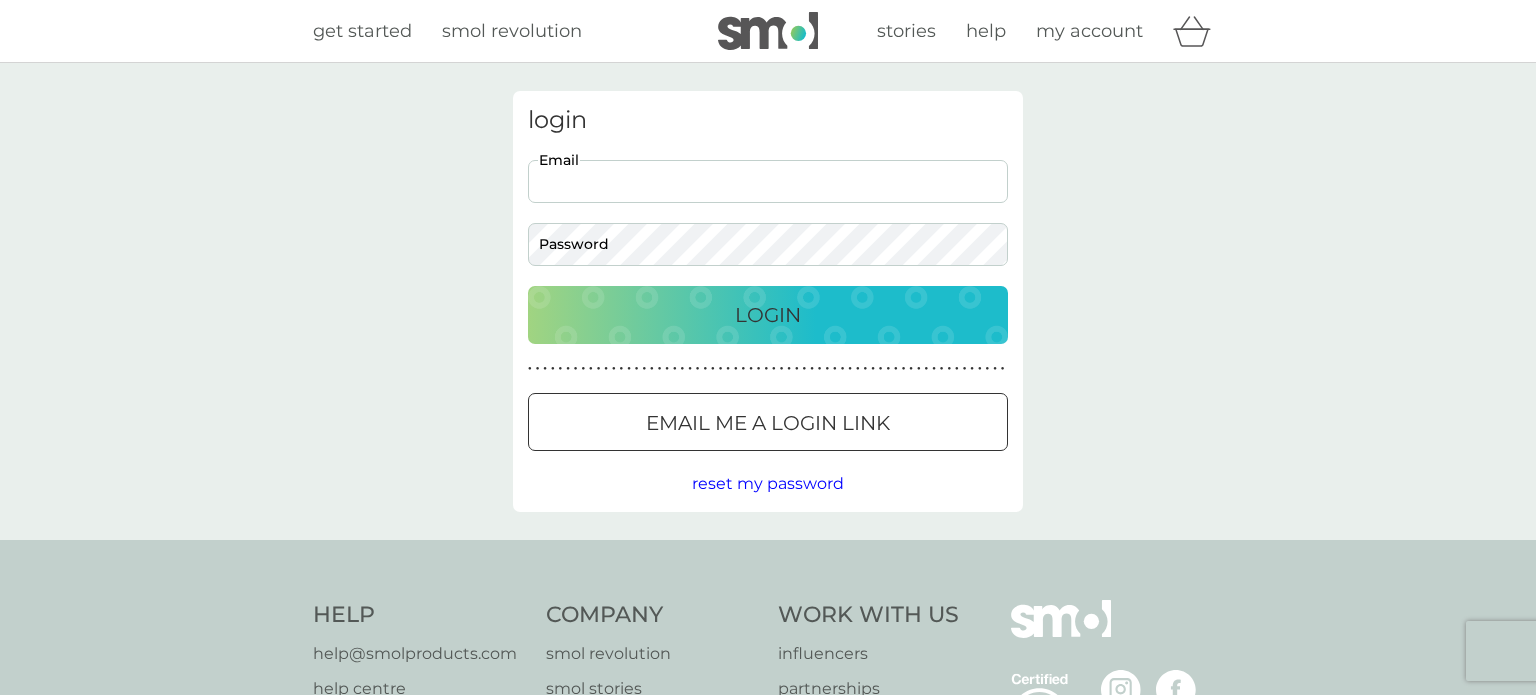 scroll, scrollTop: 0, scrollLeft: 0, axis: both 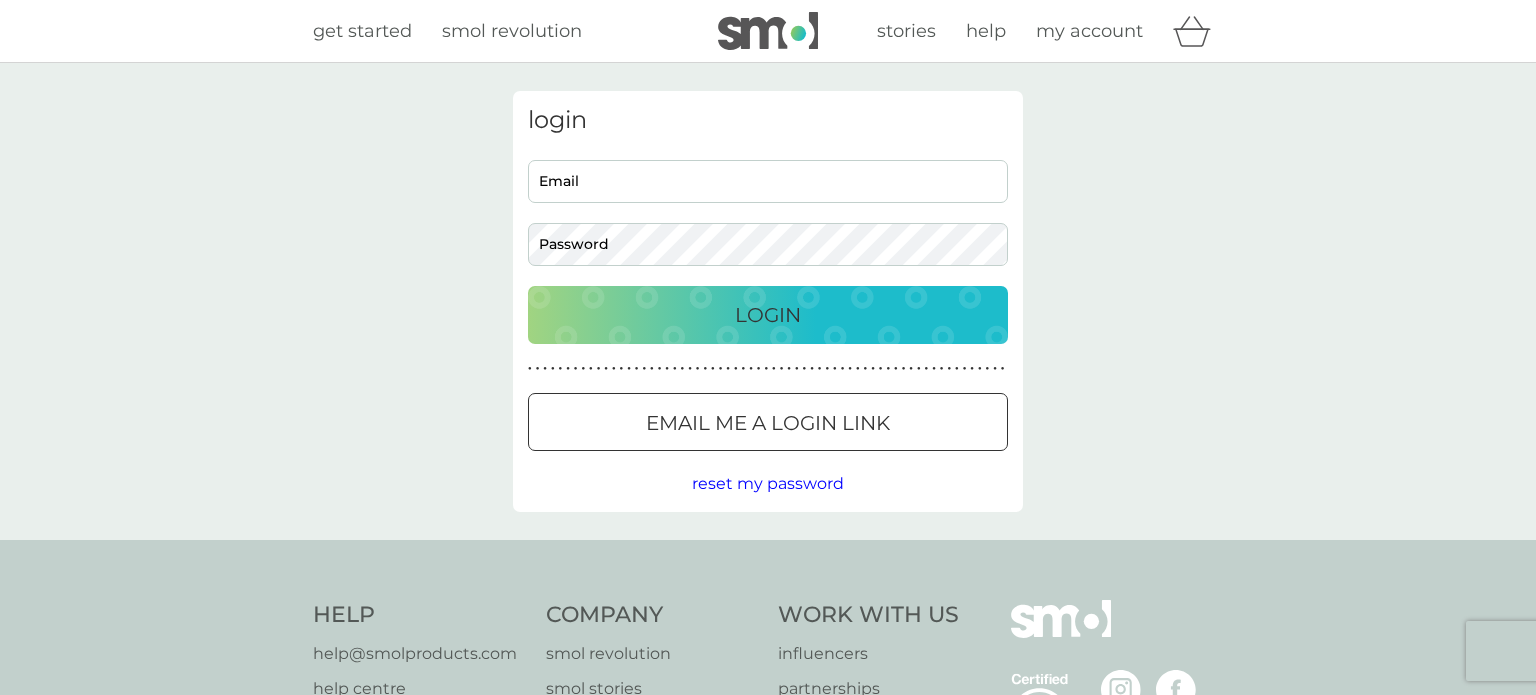 type on "[EMAIL]" 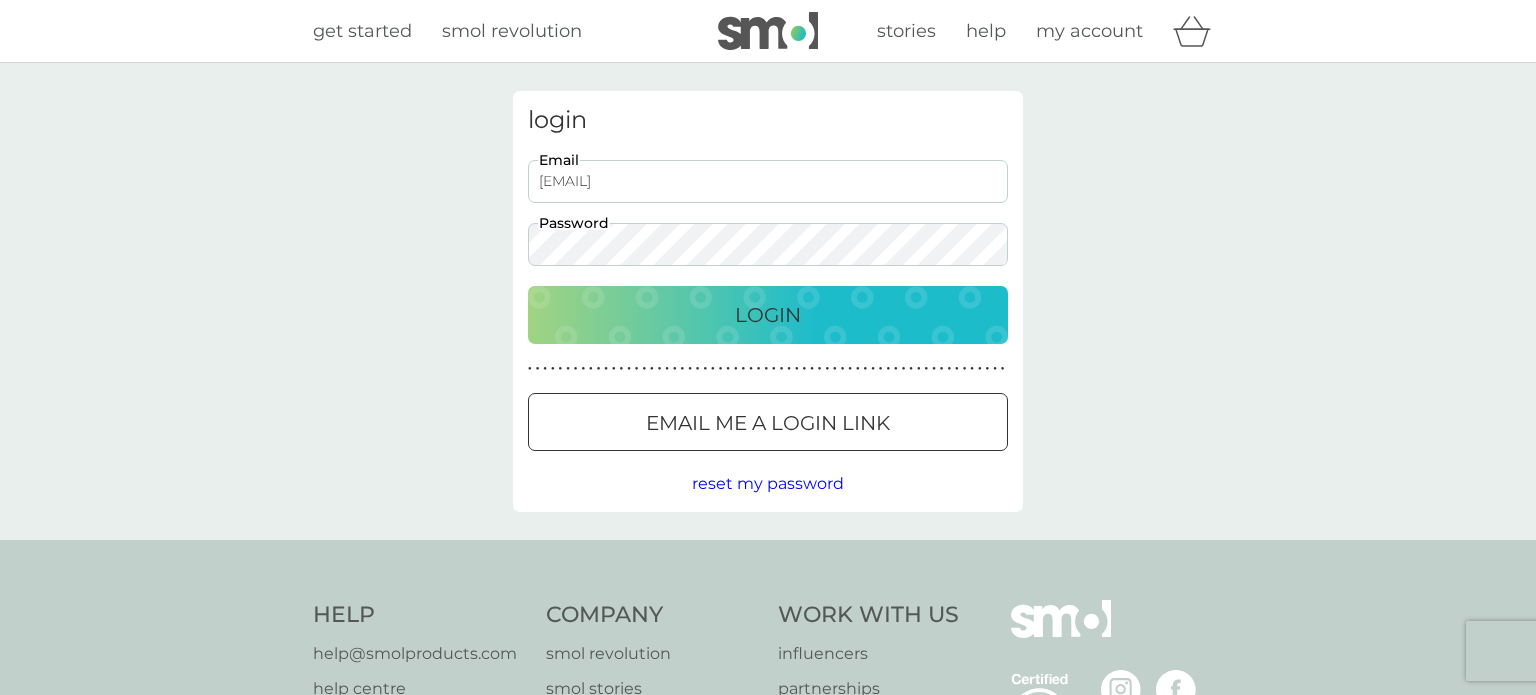 click on "Login" at bounding box center [768, 315] 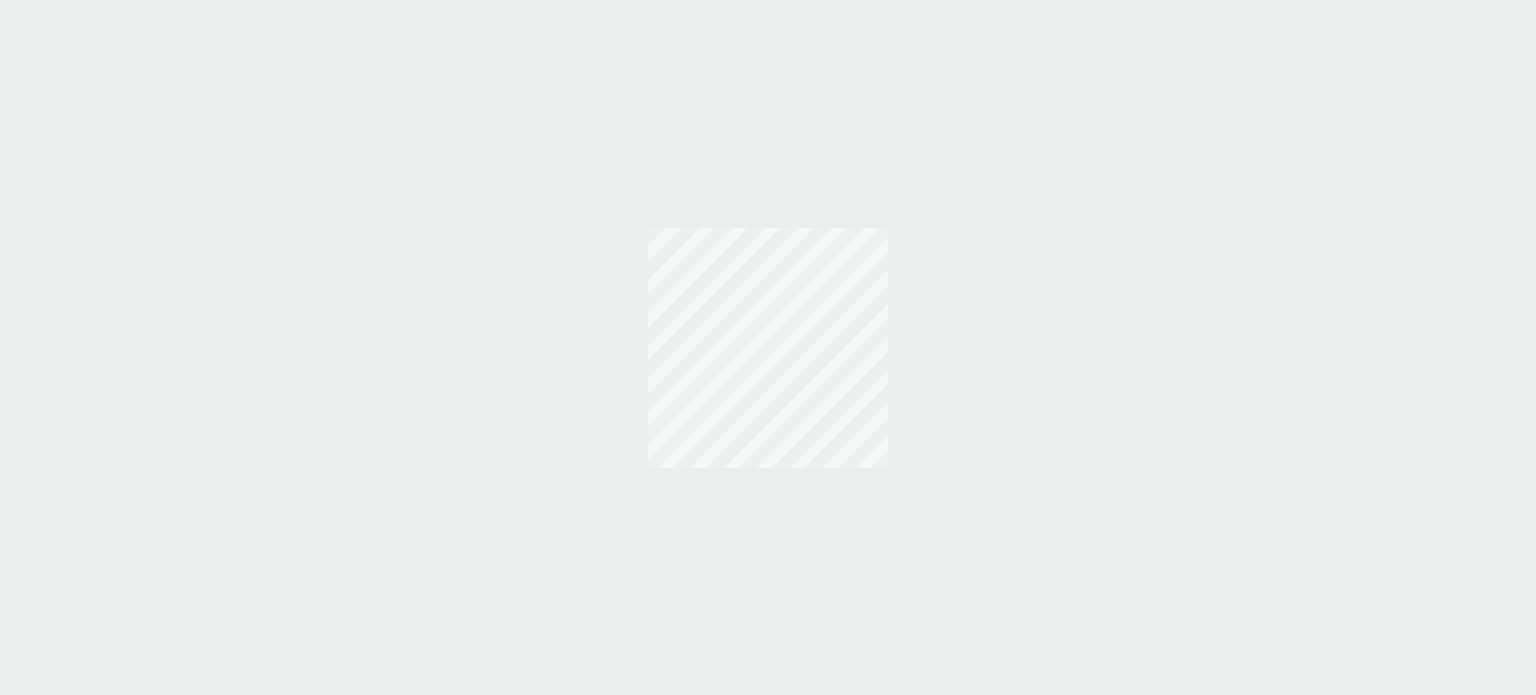 scroll, scrollTop: 0, scrollLeft: 0, axis: both 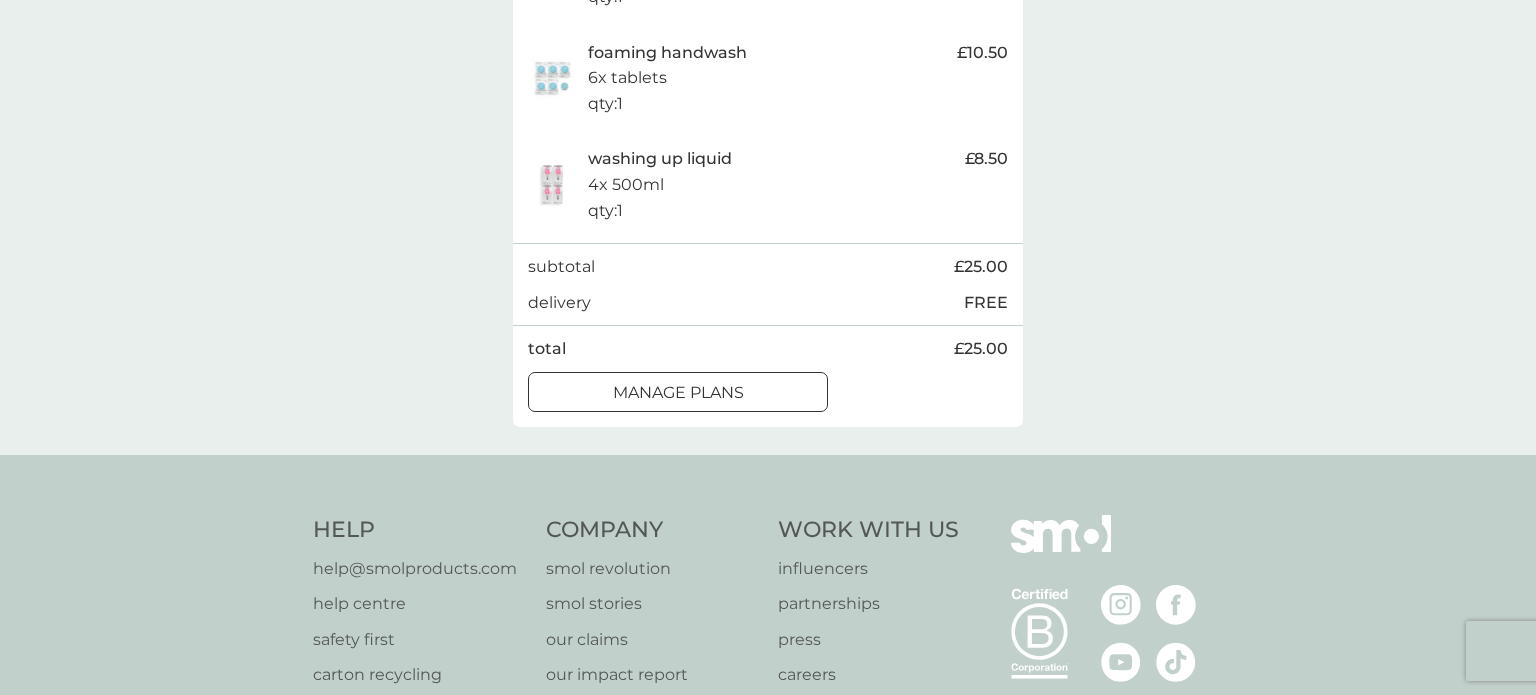 click on "manage plans" at bounding box center (678, 393) 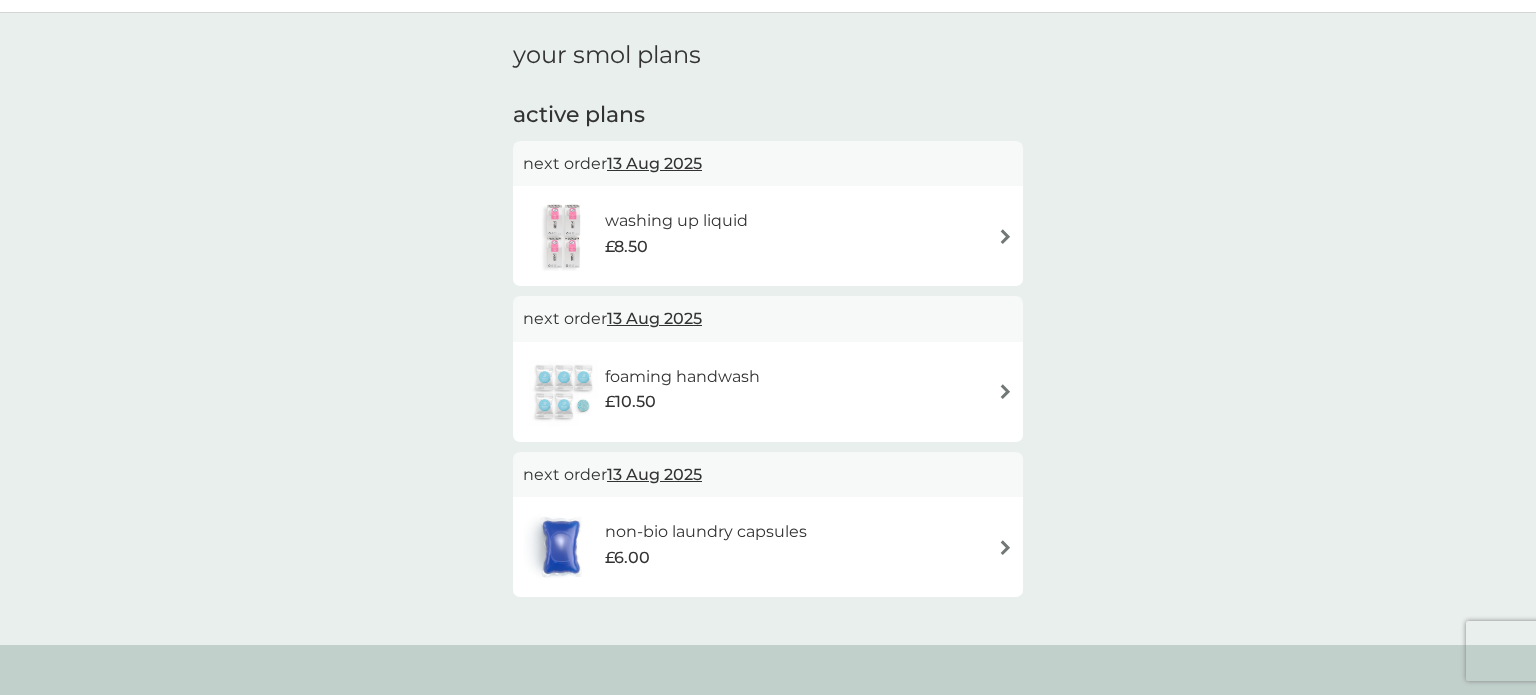 scroll, scrollTop: 24, scrollLeft: 0, axis: vertical 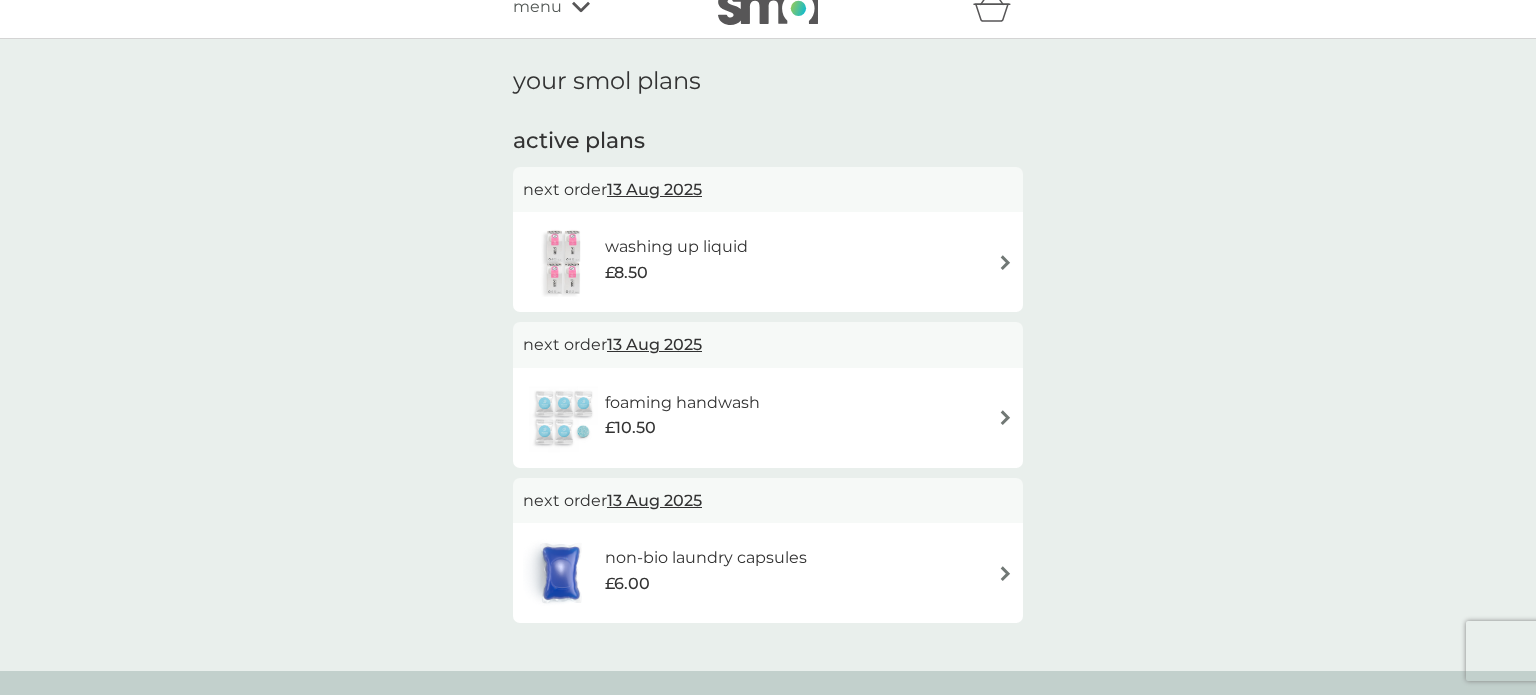 click on "washing up liquid £8.50" at bounding box center (768, 262) 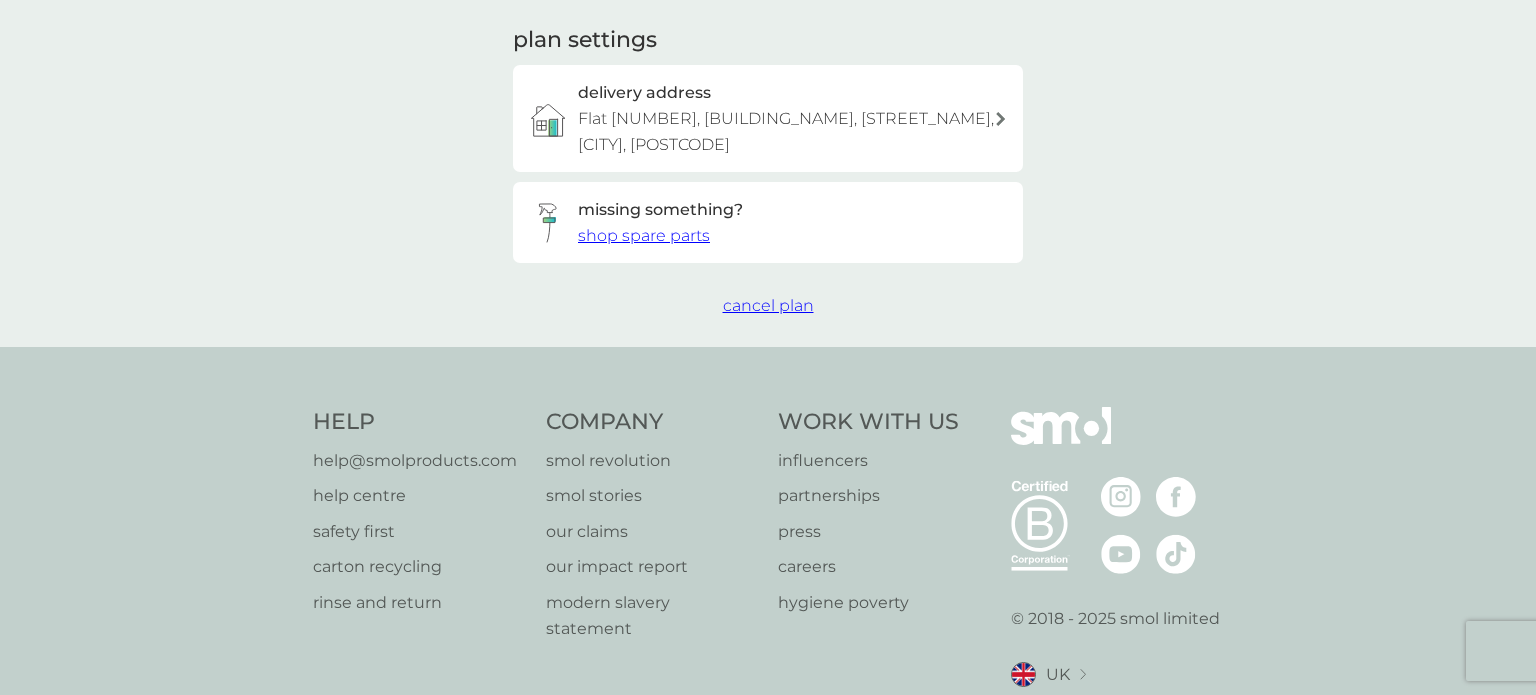 scroll, scrollTop: 688, scrollLeft: 0, axis: vertical 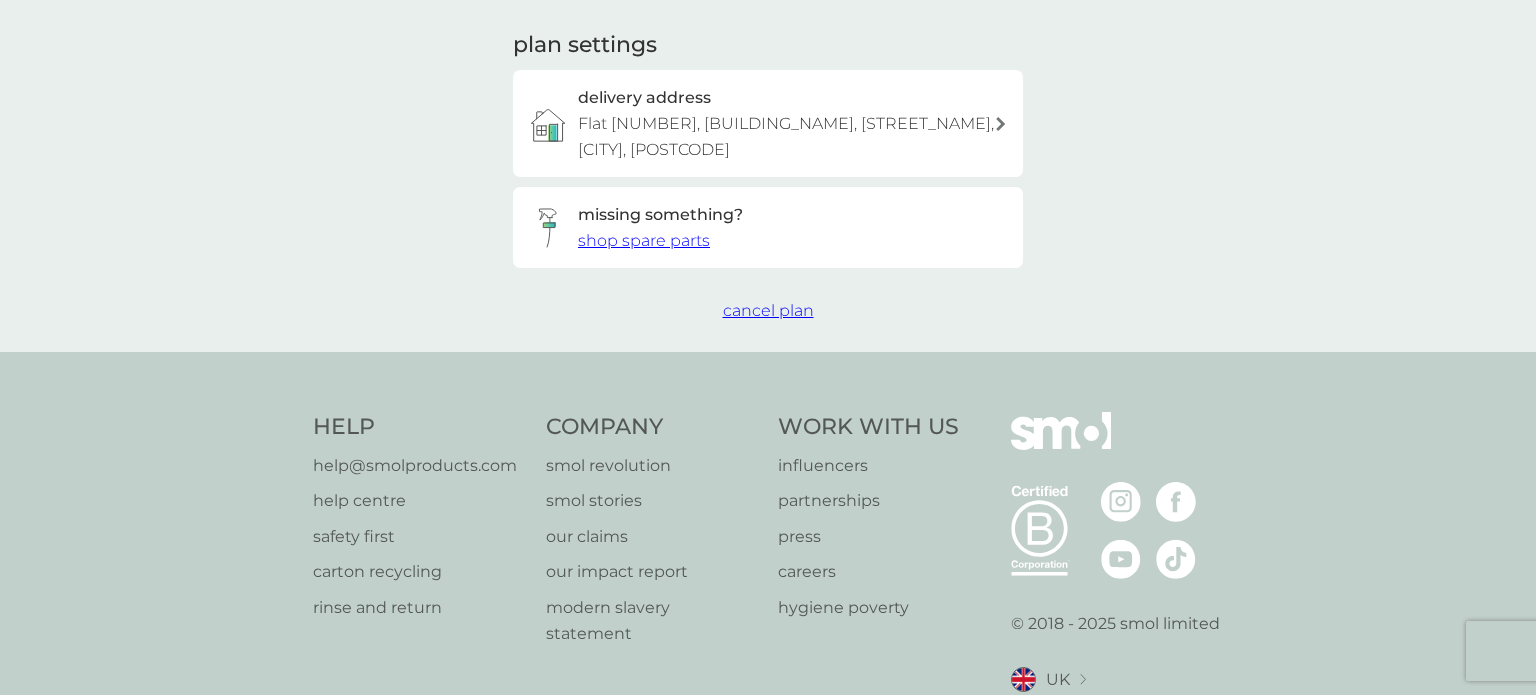 click on "cancel plan" at bounding box center [768, 310] 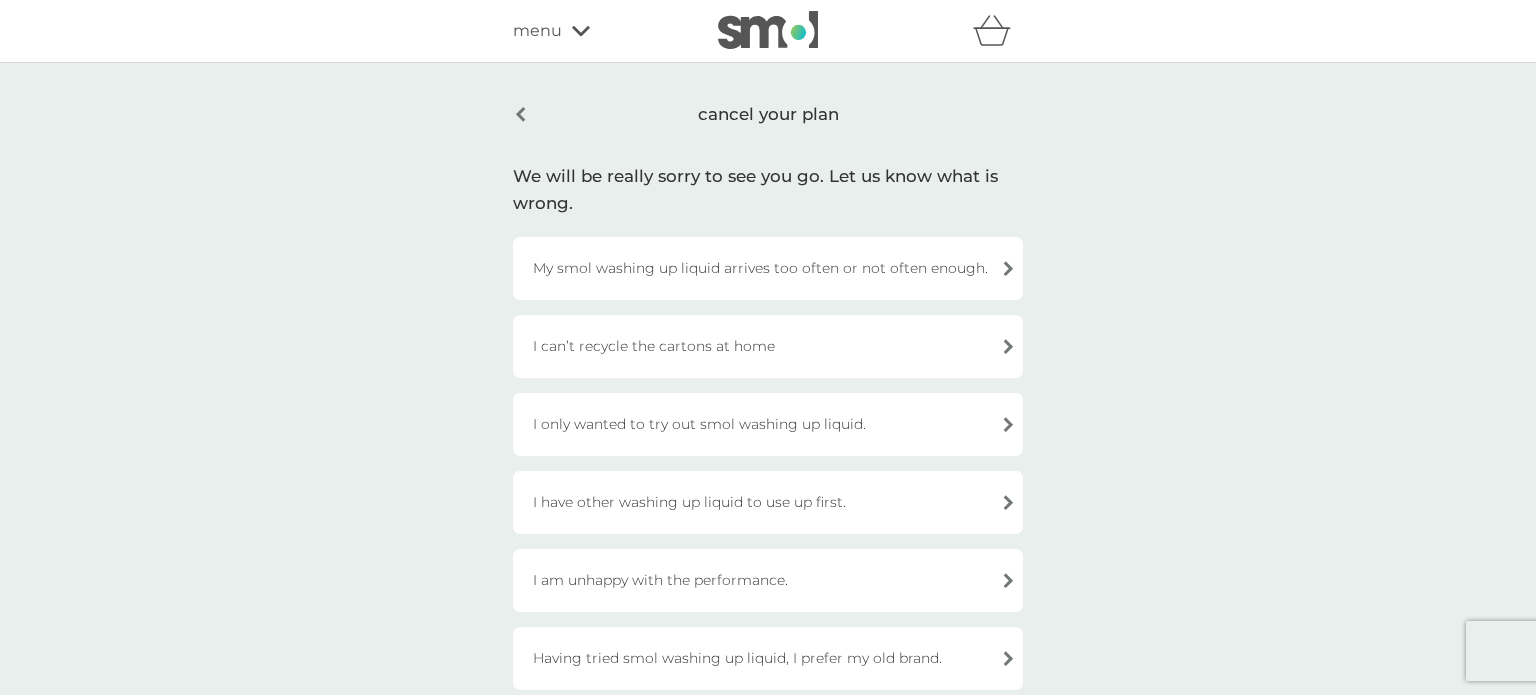 scroll, scrollTop: 30, scrollLeft: 0, axis: vertical 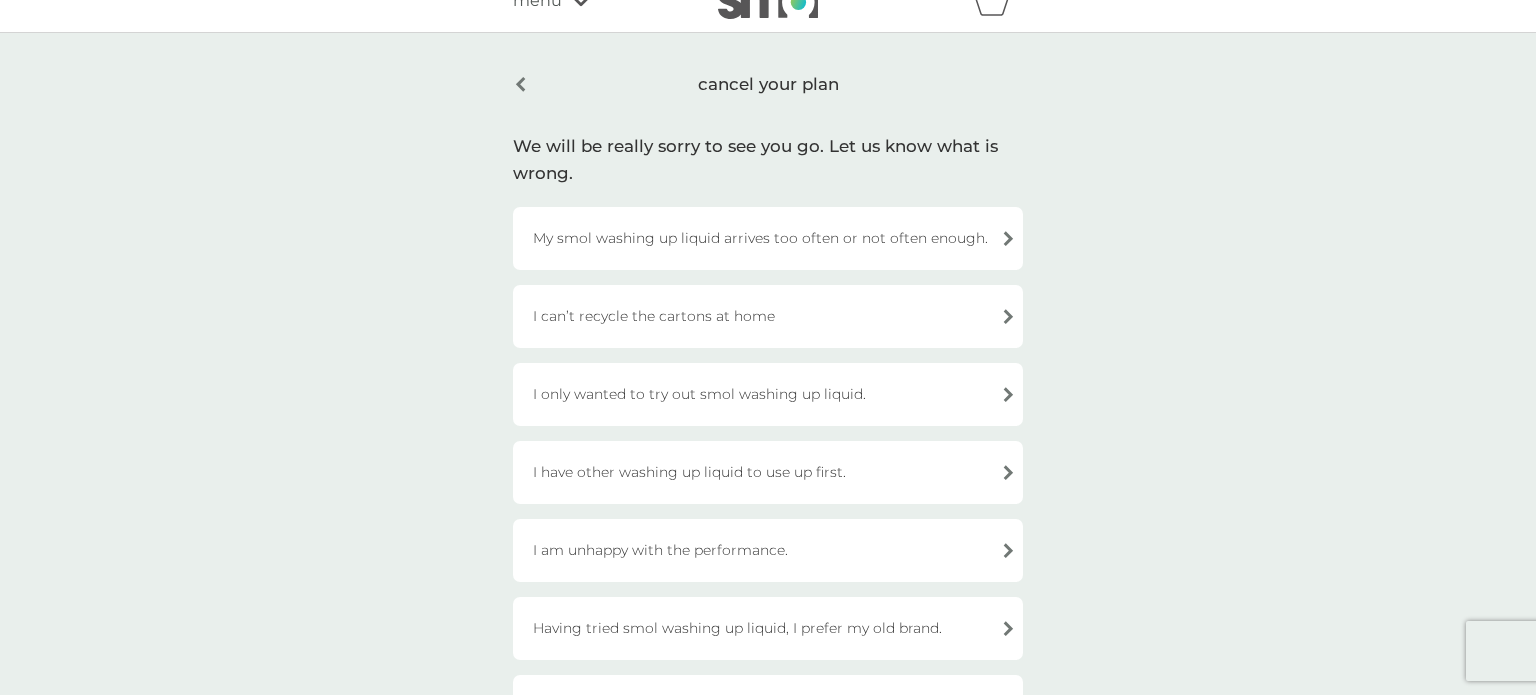 click on "My smol washing up liquid arrives too often or not often enough." at bounding box center [768, 238] 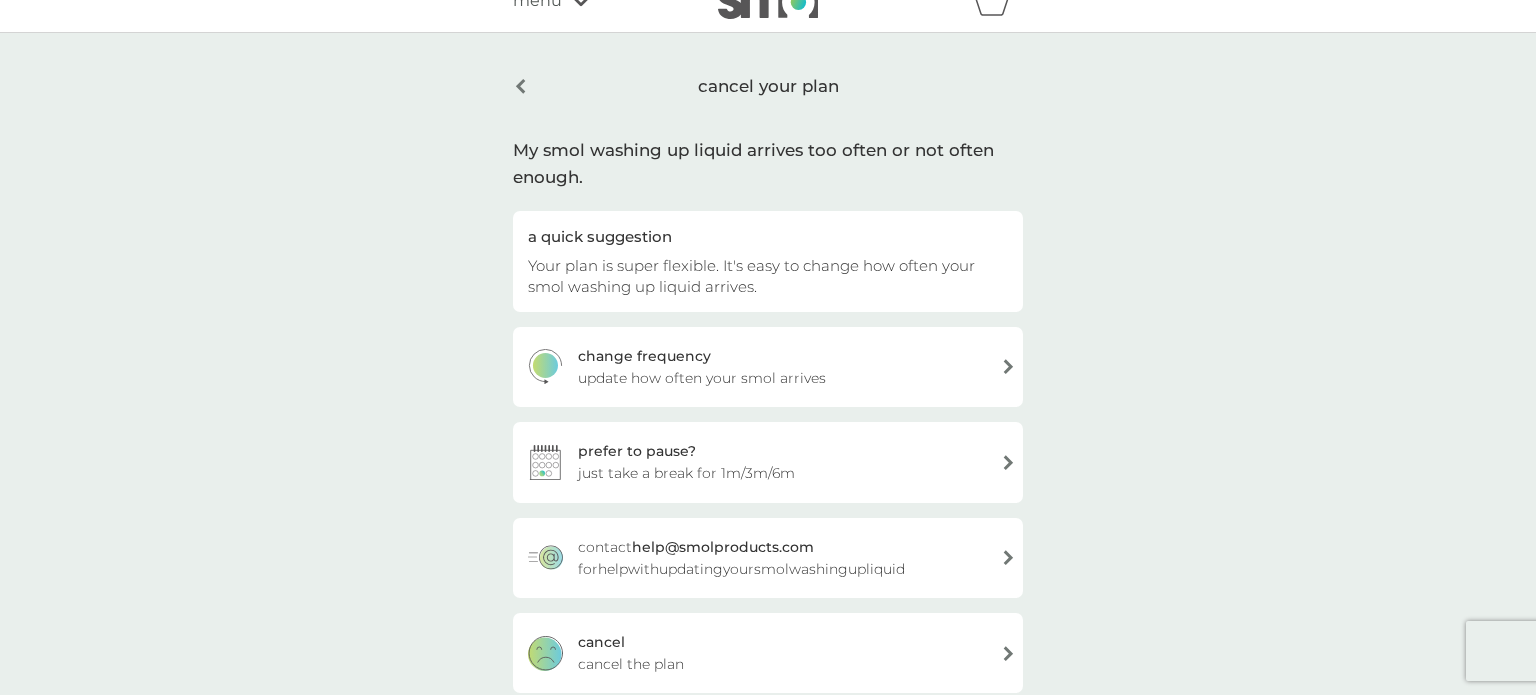 click on "change frequency update how often your smol arrives" at bounding box center (768, 367) 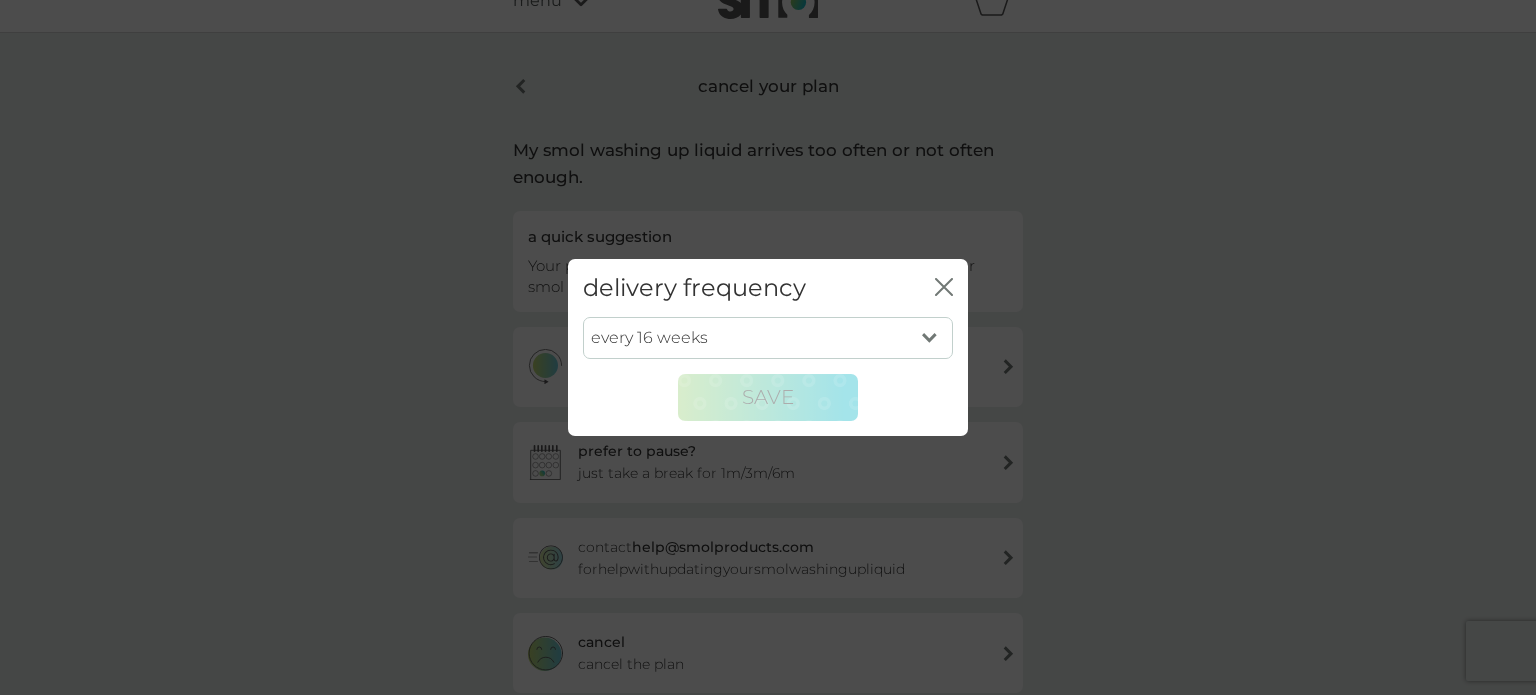 click on "every 1 week every 2 weeks every 3 weeks every 4 weeks every 5 weeks every 6 weeks every 7 weeks every 8 weeks every 9 weeks every 10 weeks every 11 weeks every 12 weeks every 13 weeks every 14 weeks every 15 weeks every 16 weeks every 17 weeks every 18 weeks every 19 weeks every 20 weeks every 21 weeks every 22 weeks every 23 weeks every 24 weeks every 25 weeks every 26 weeks every 27 weeks every 28 weeks every 29 weeks every 30 weeks" at bounding box center [768, 338] 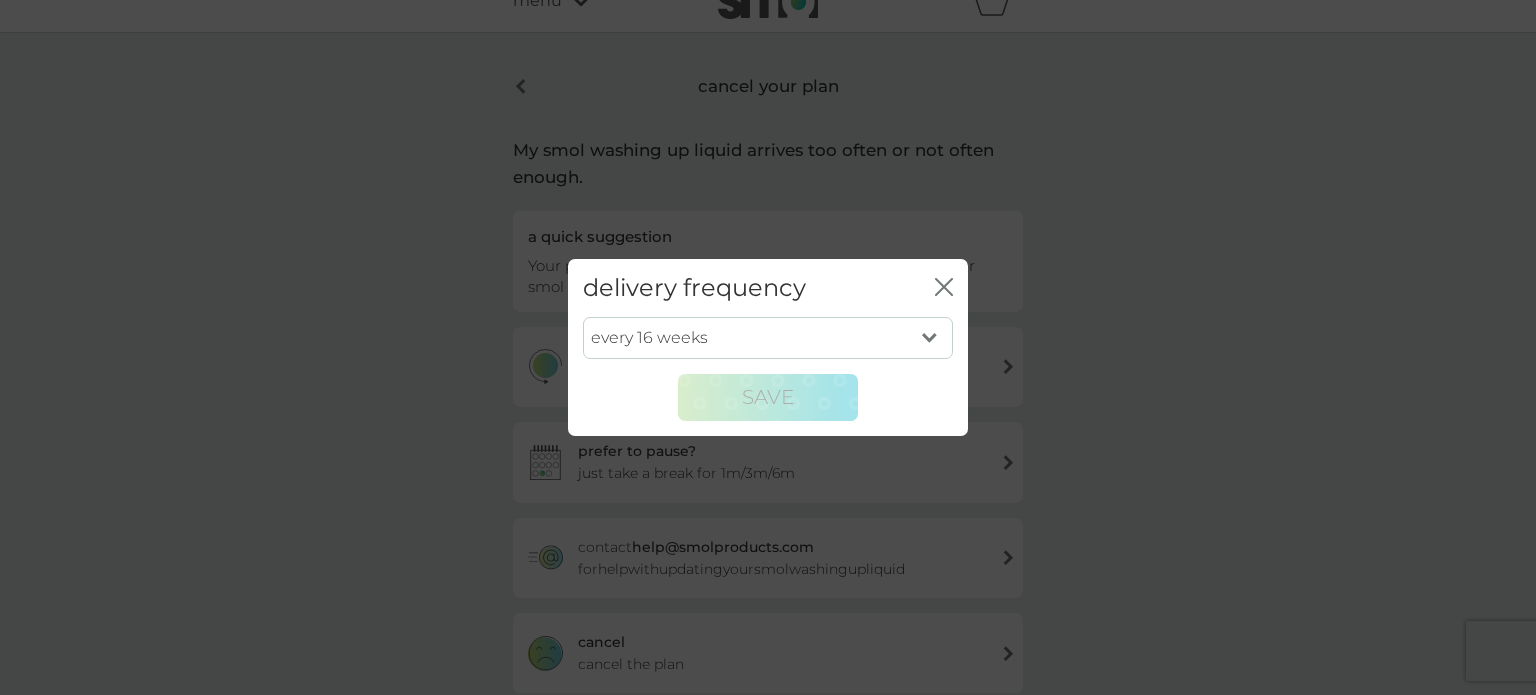 select on "210" 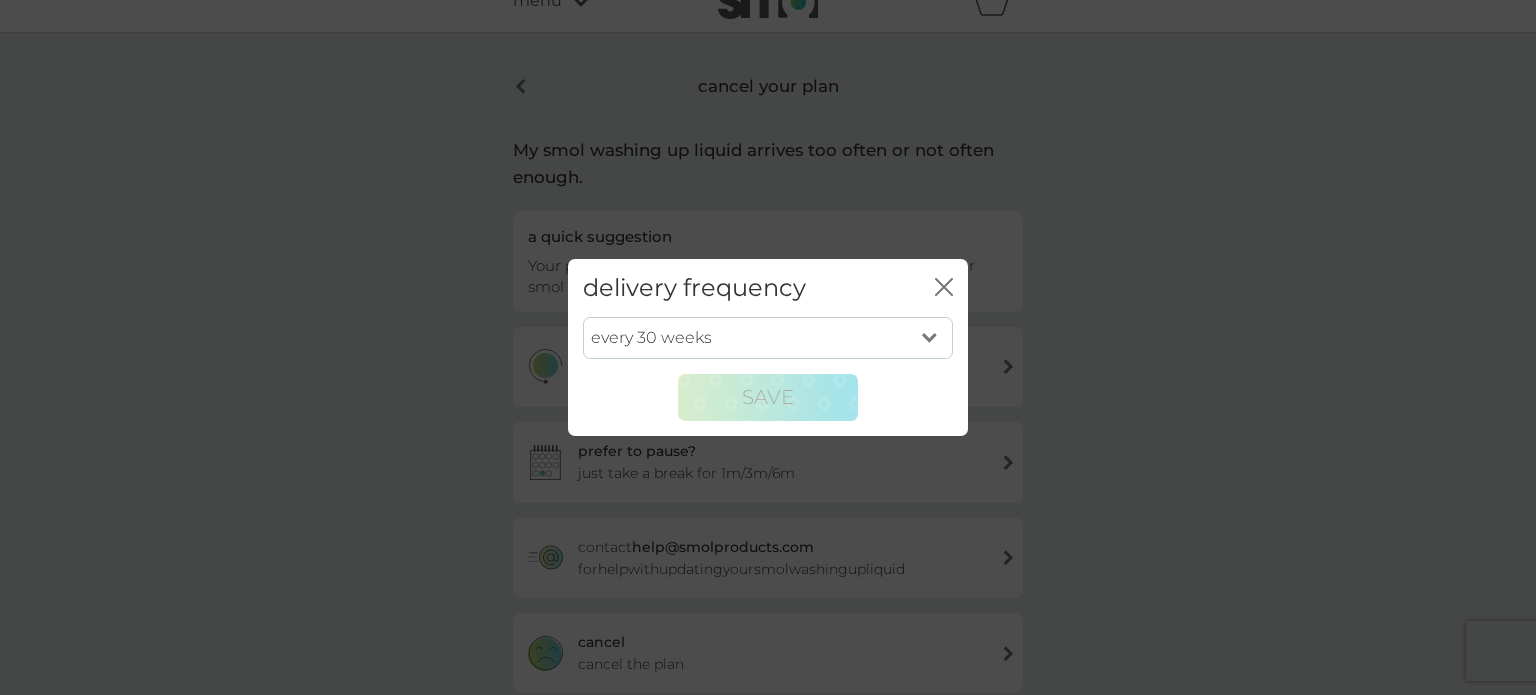 click on "every 1 week every 2 weeks every 3 weeks every 4 weeks every 5 weeks every 6 weeks every 7 weeks every 8 weeks every 9 weeks every 10 weeks every 11 weeks every 12 weeks every 13 weeks every 14 weeks every 15 weeks every 16 weeks every 17 weeks every 18 weeks every 19 weeks every 20 weeks every 21 weeks every 22 weeks every 23 weeks every 24 weeks every 25 weeks every 26 weeks every 27 weeks every 28 weeks every 29 weeks every 30 weeks" at bounding box center (768, 338) 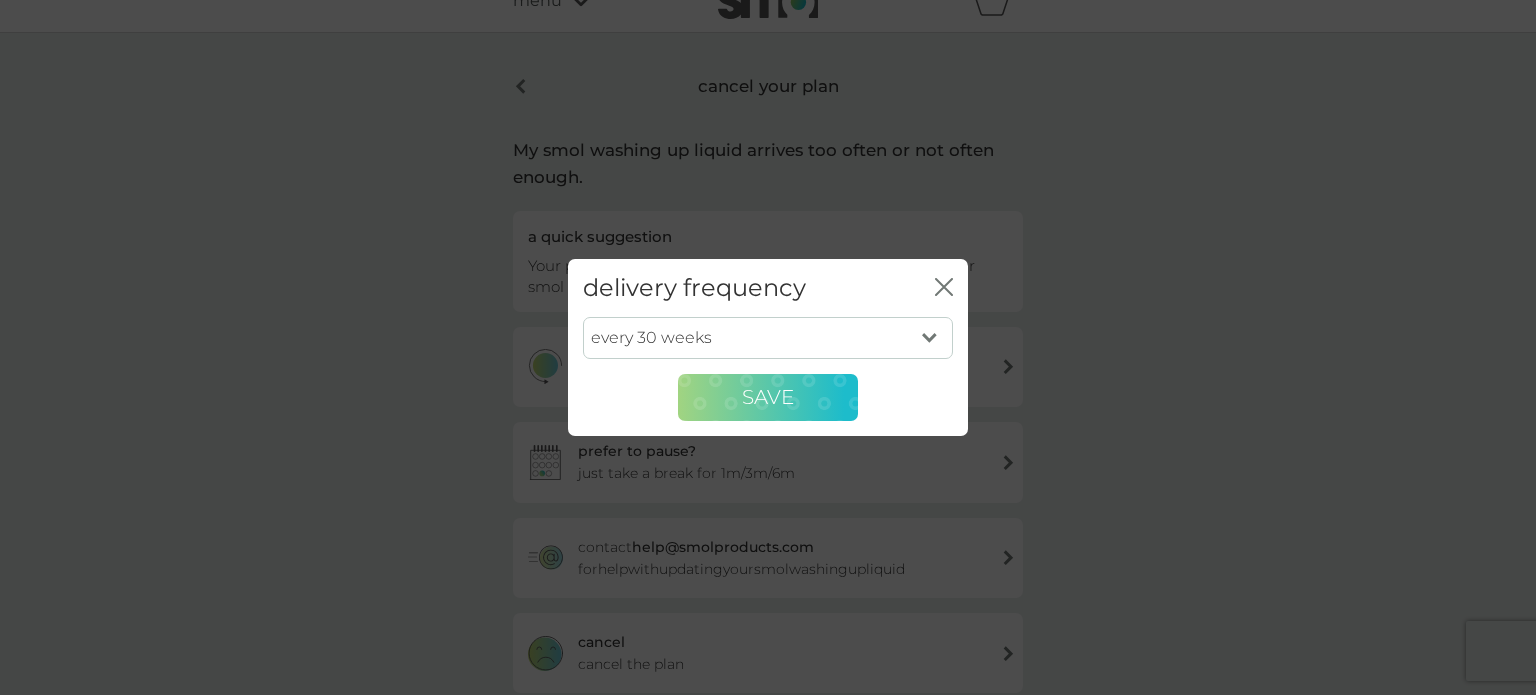 click on "SAVE" at bounding box center (768, 397) 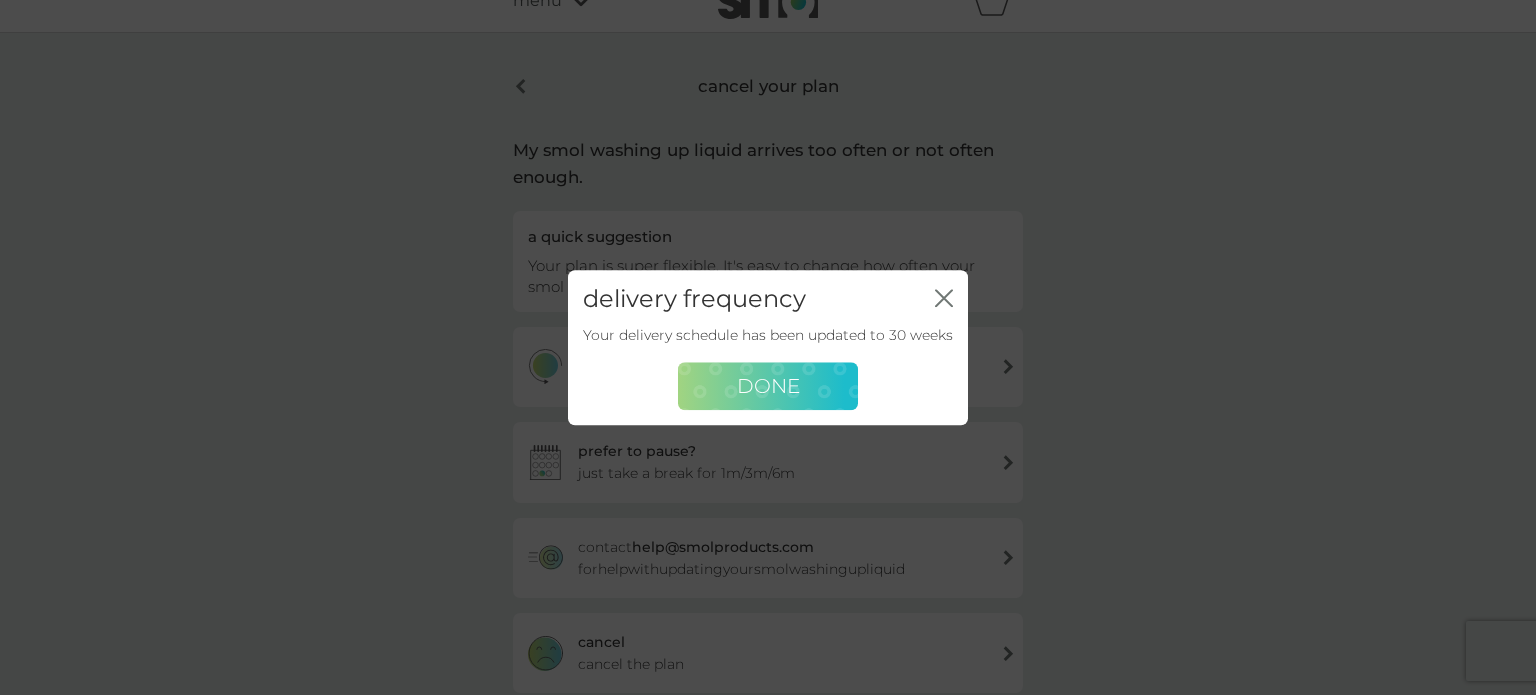 click on "DONE" at bounding box center (768, 386) 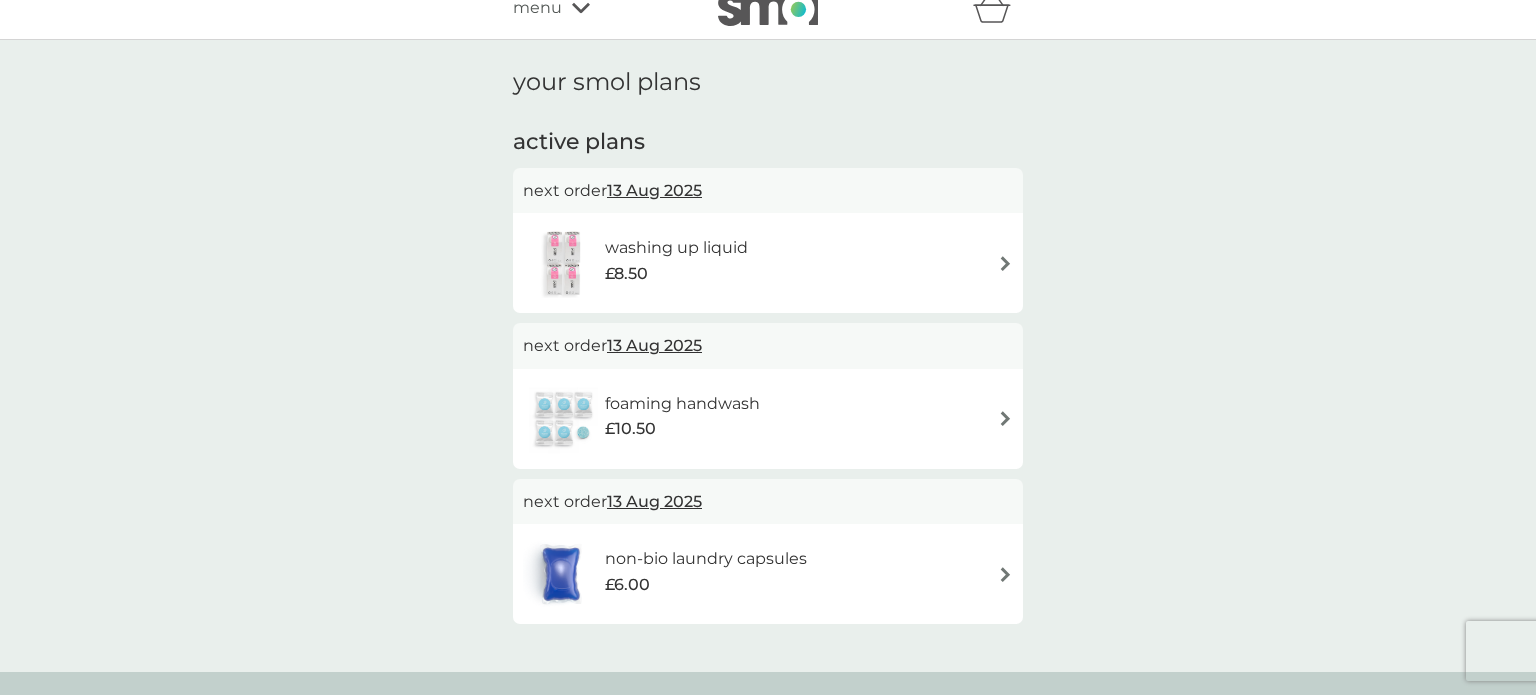 scroll, scrollTop: 22, scrollLeft: 0, axis: vertical 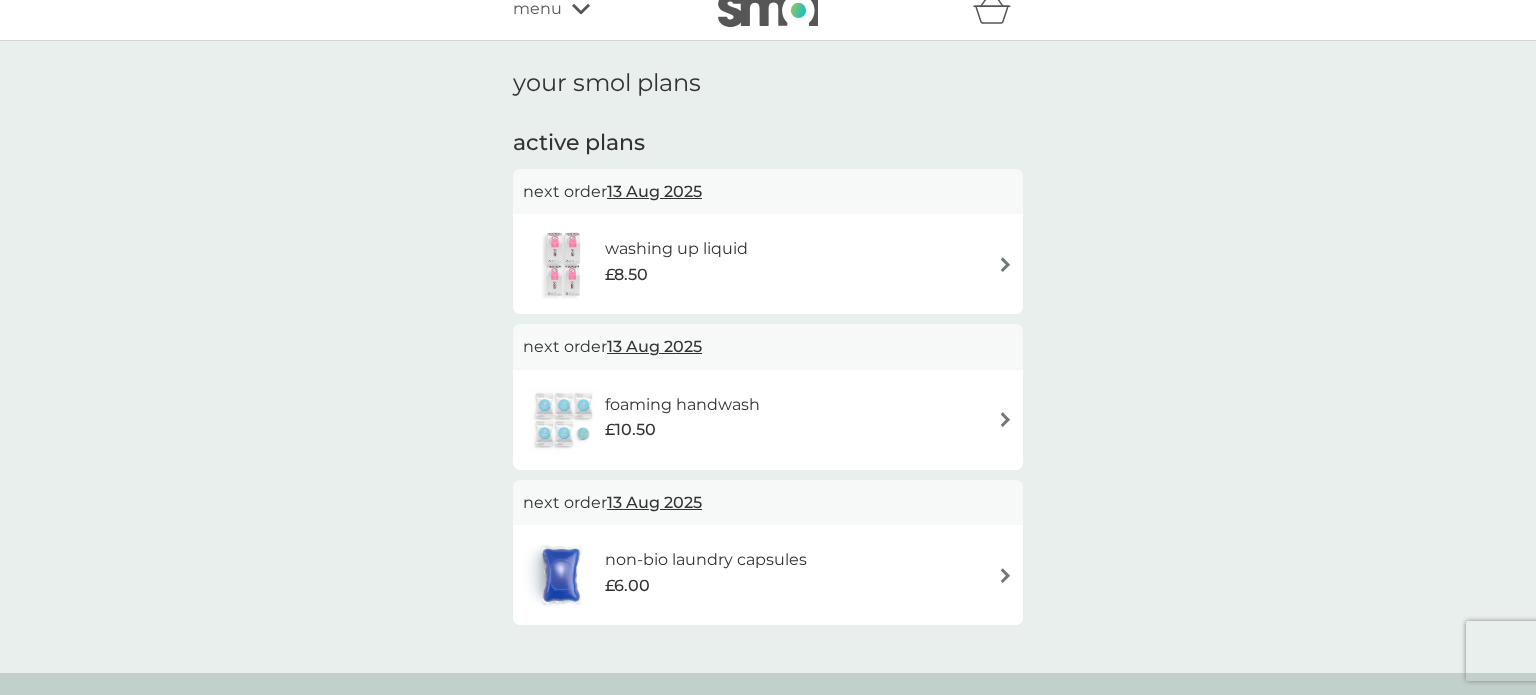 click on "washing up liquid £8.50" at bounding box center [768, 264] 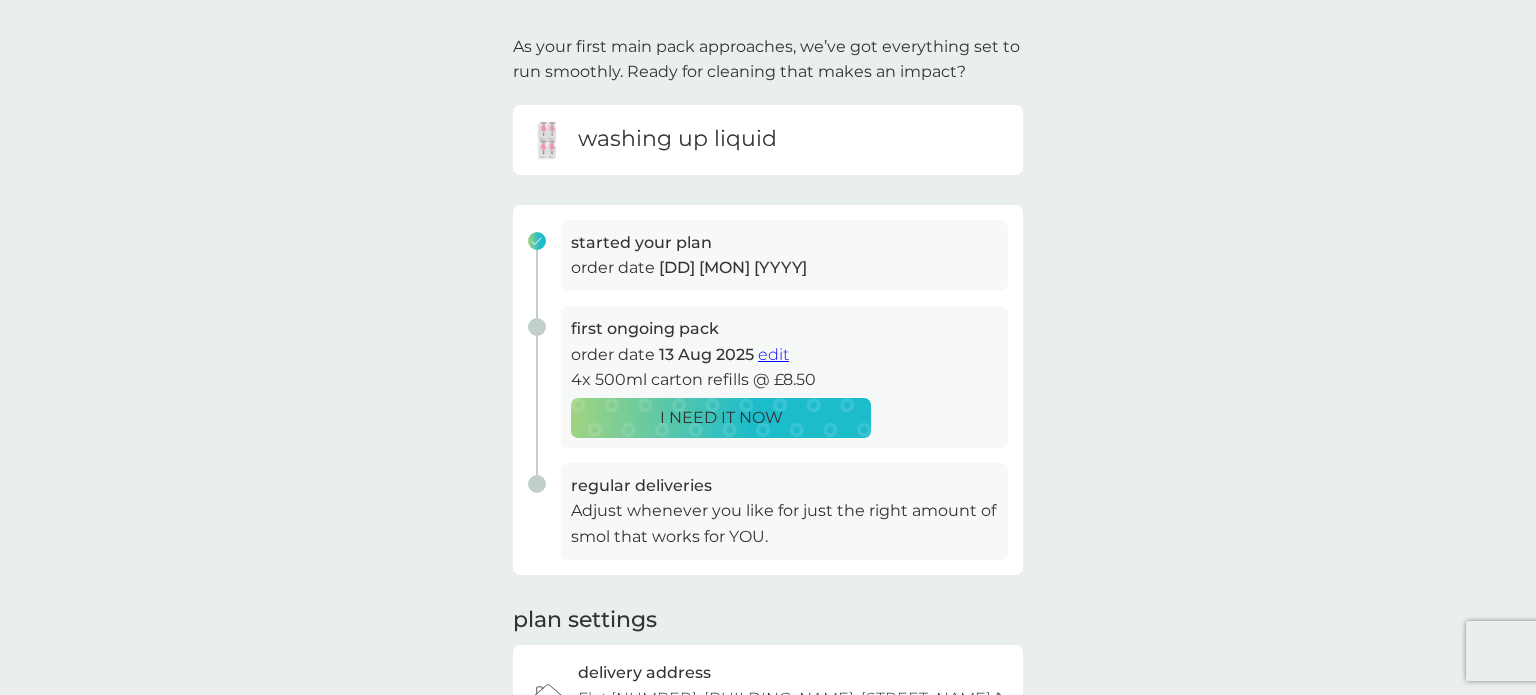 scroll, scrollTop: 112, scrollLeft: 0, axis: vertical 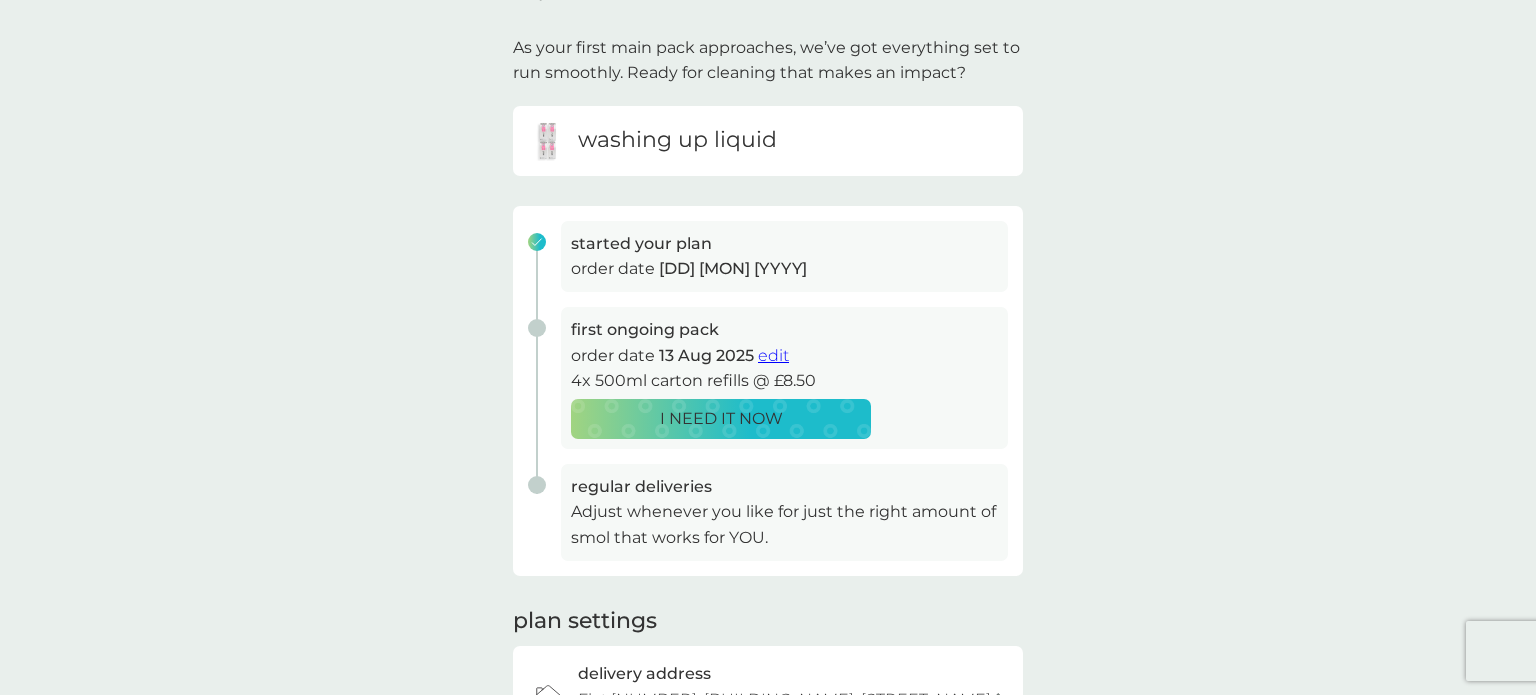 click on "edit" at bounding box center [773, 355] 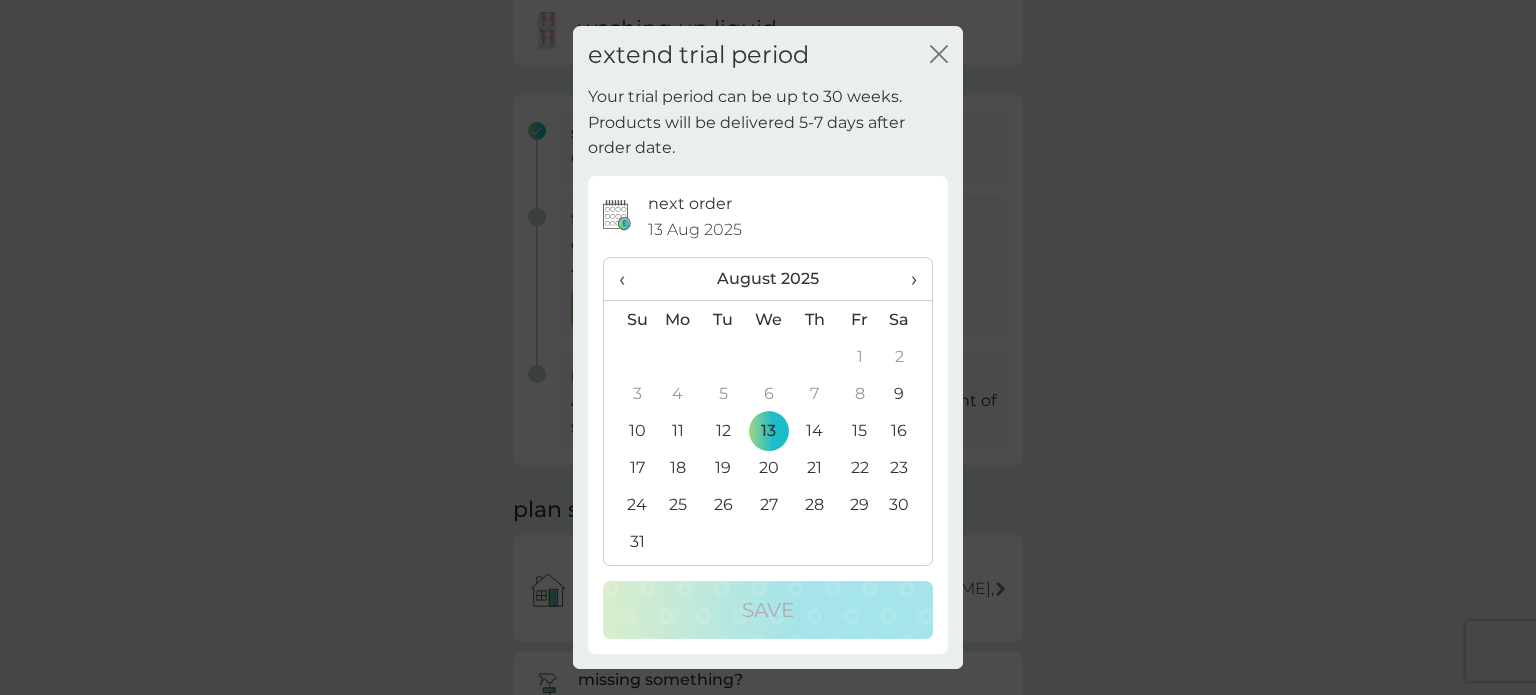 scroll, scrollTop: 219, scrollLeft: 0, axis: vertical 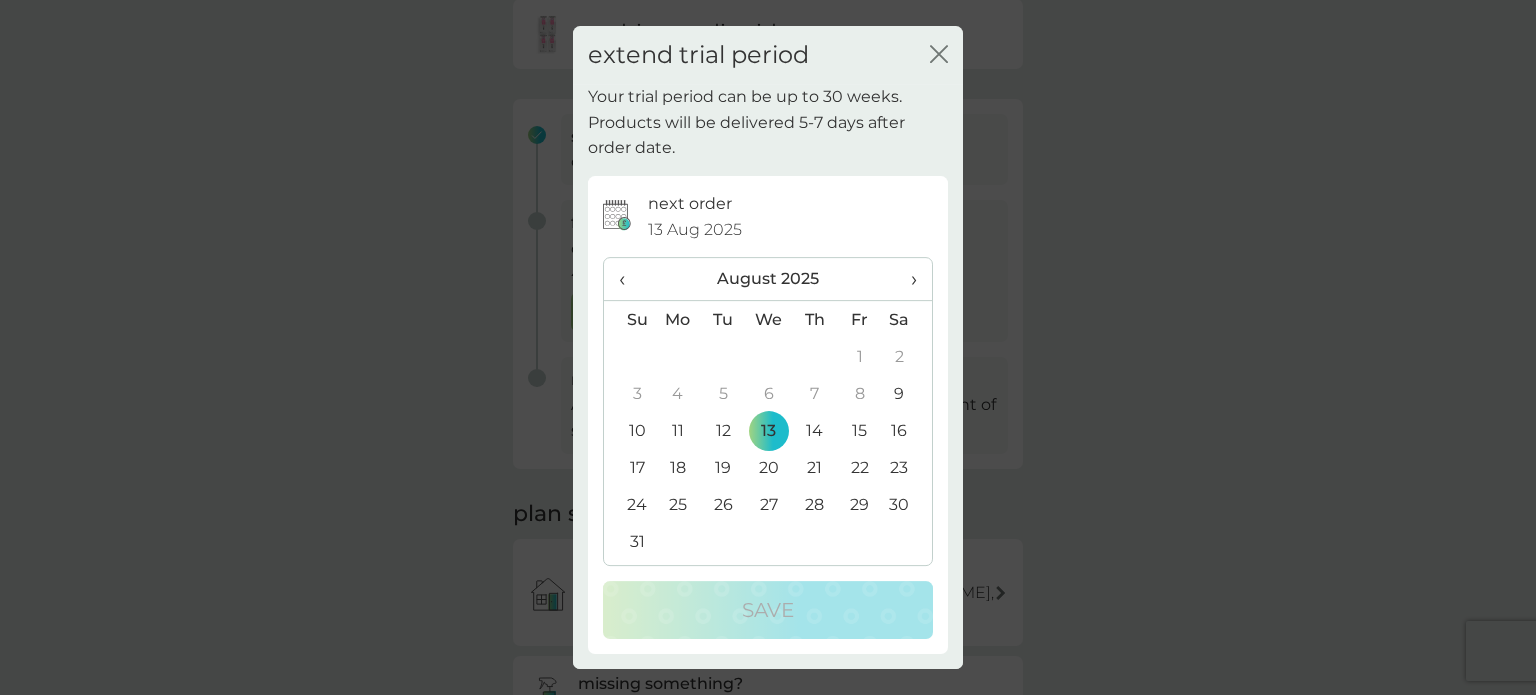 click on "›" at bounding box center (907, 279) 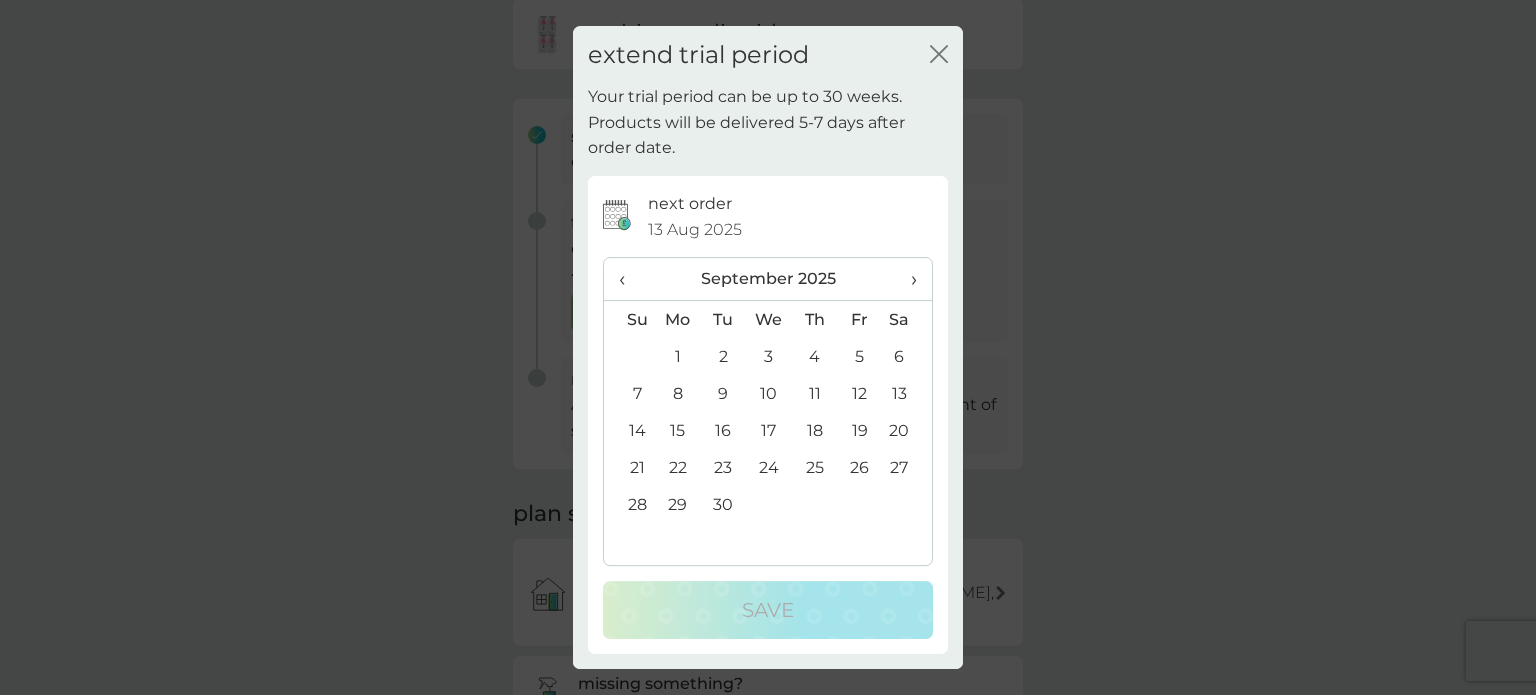click on "›" at bounding box center [907, 279] 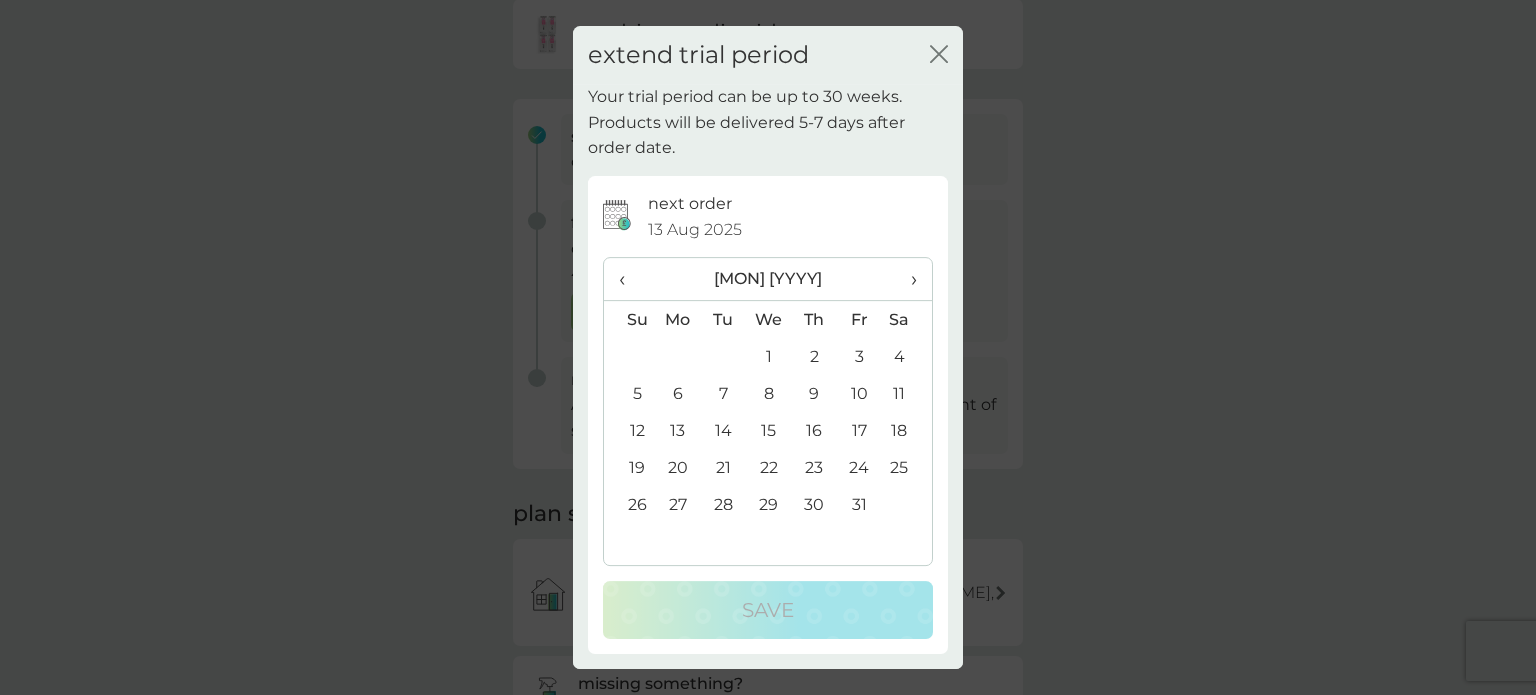 click on "1" at bounding box center (769, 356) 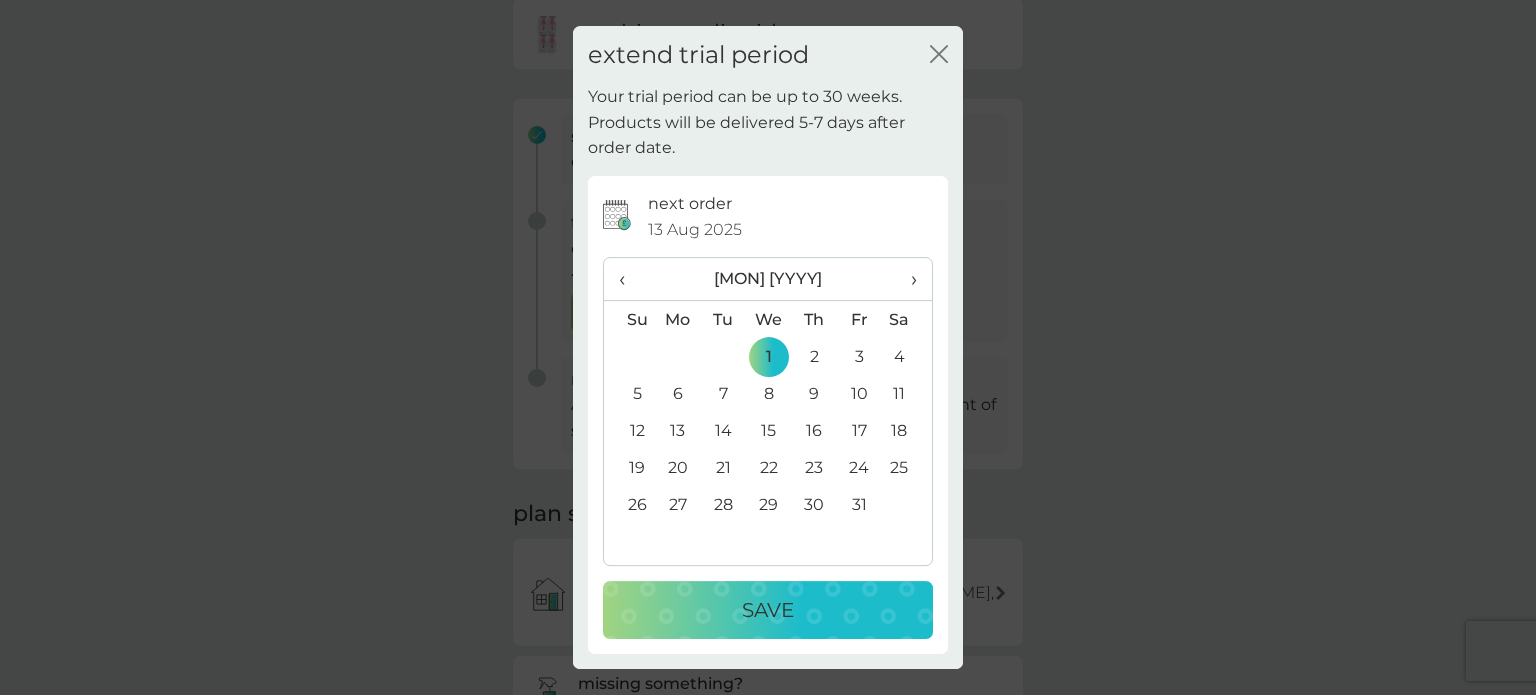 click on "Save" at bounding box center [768, 610] 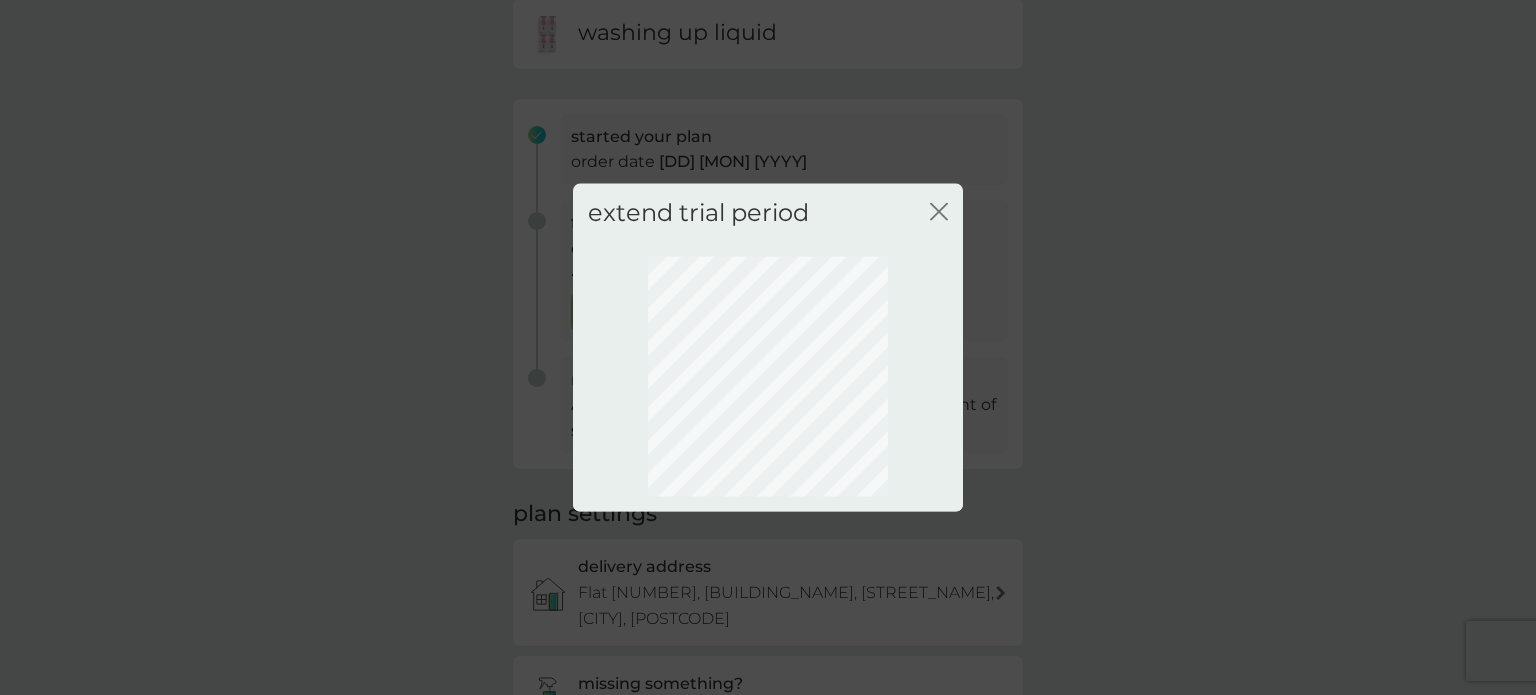 click on "close" 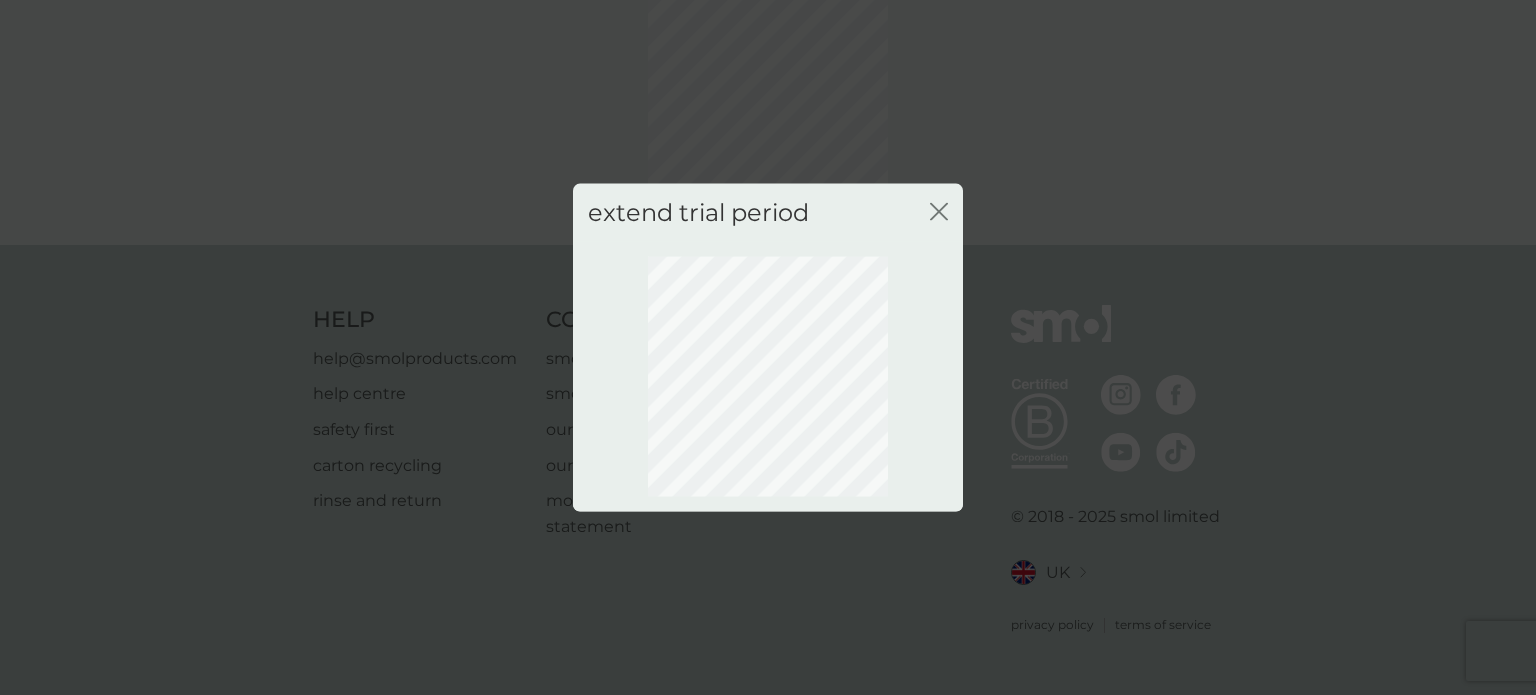 scroll, scrollTop: 145, scrollLeft: 0, axis: vertical 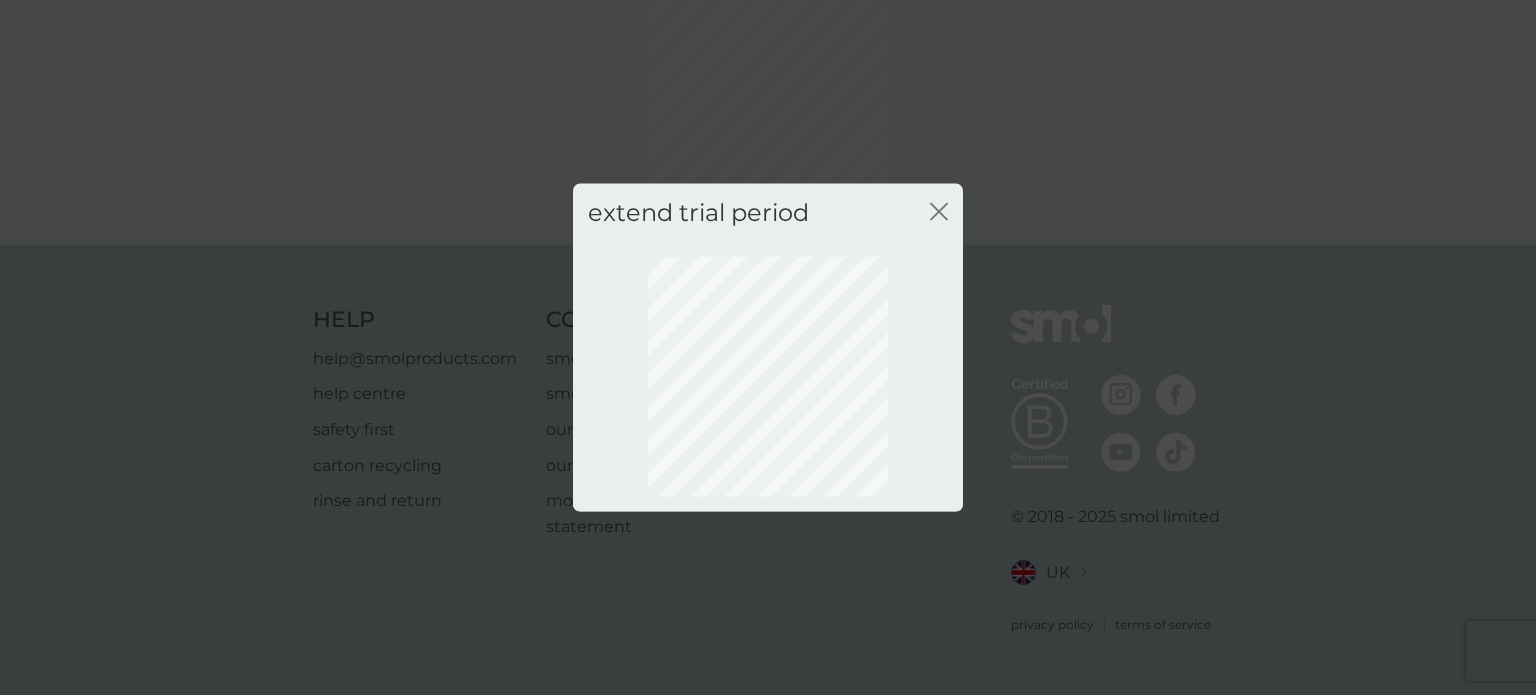 click 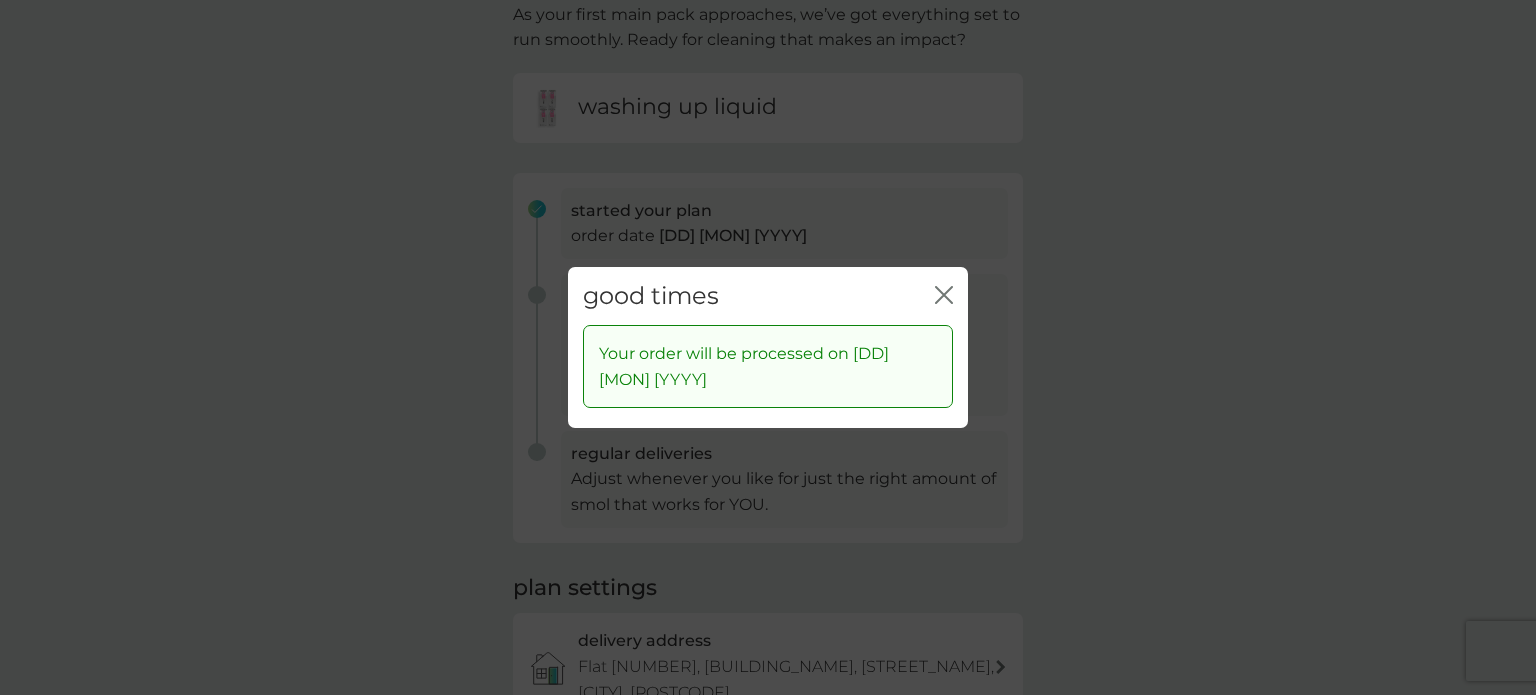 click 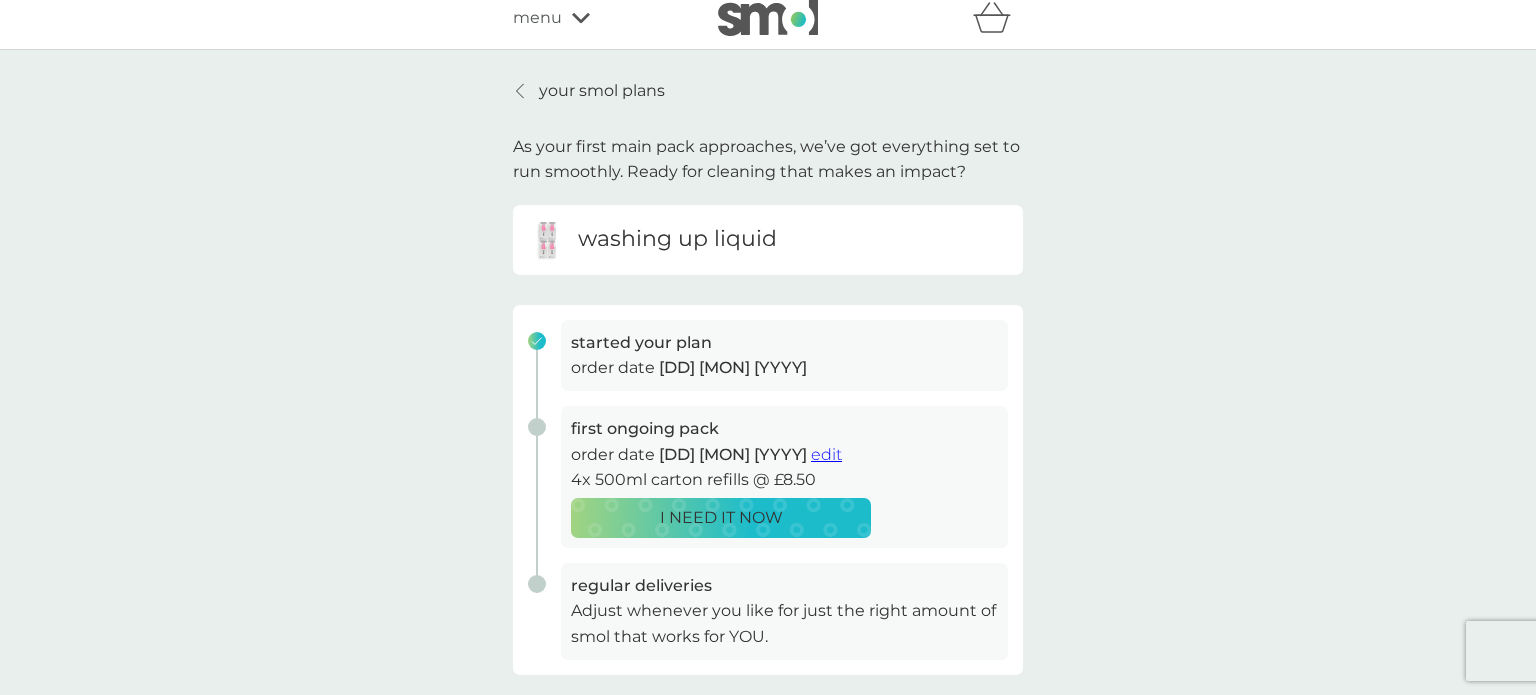 scroll, scrollTop: 0, scrollLeft: 0, axis: both 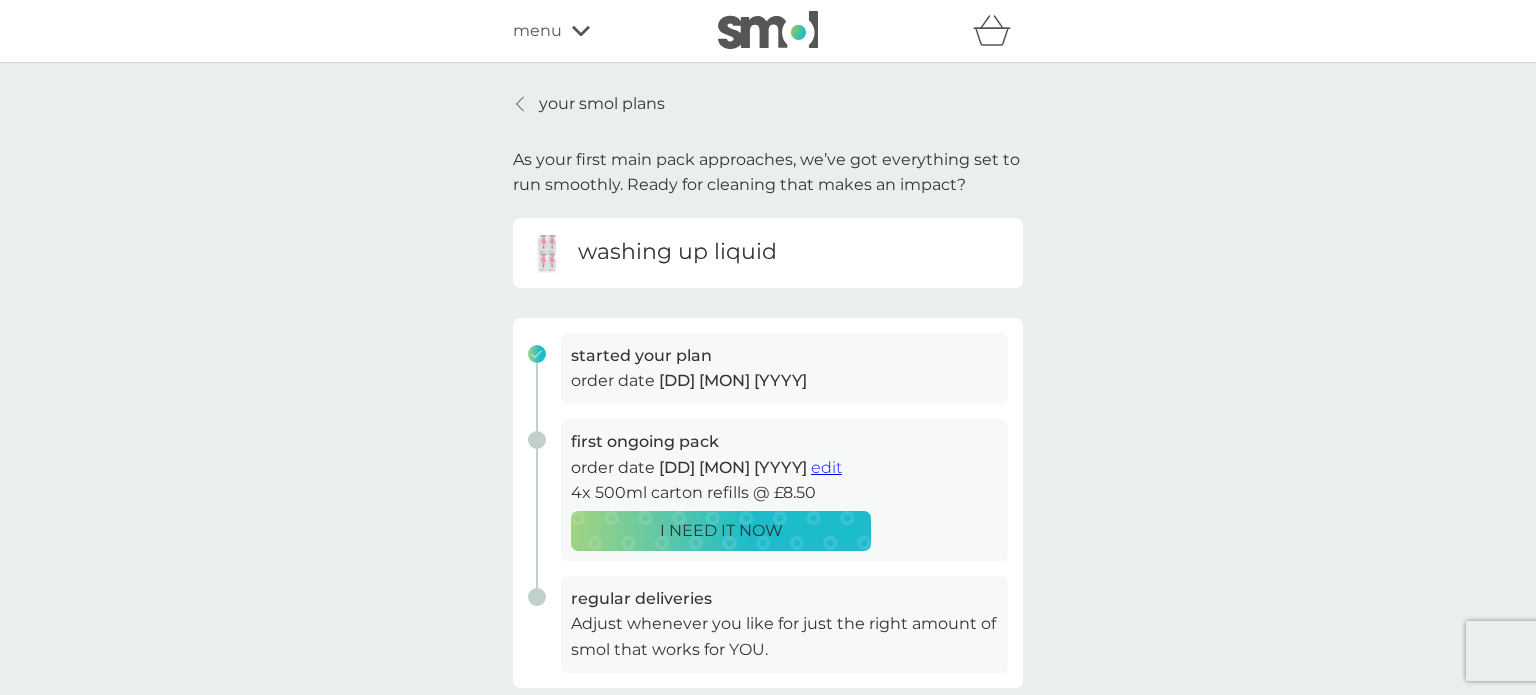 click on "your smol plans" at bounding box center [602, 104] 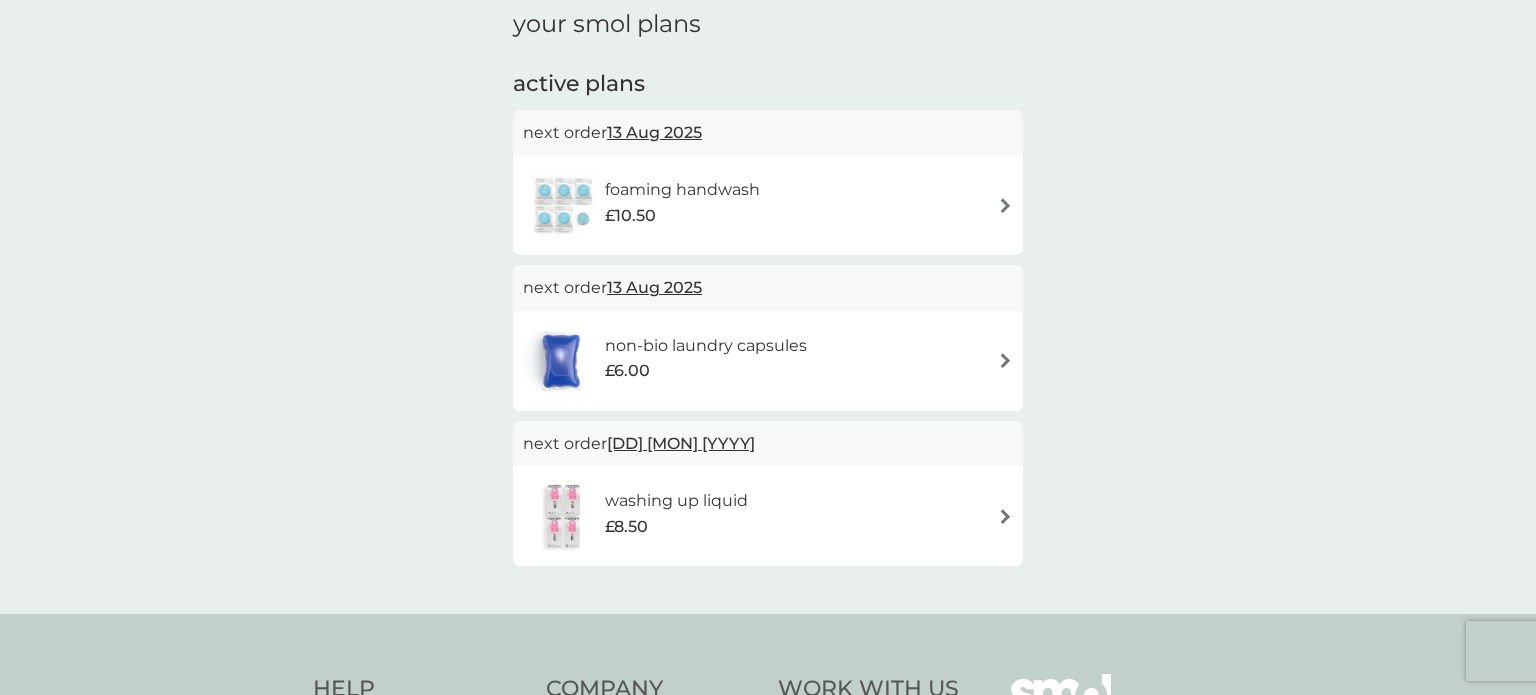 scroll, scrollTop: 83, scrollLeft: 0, axis: vertical 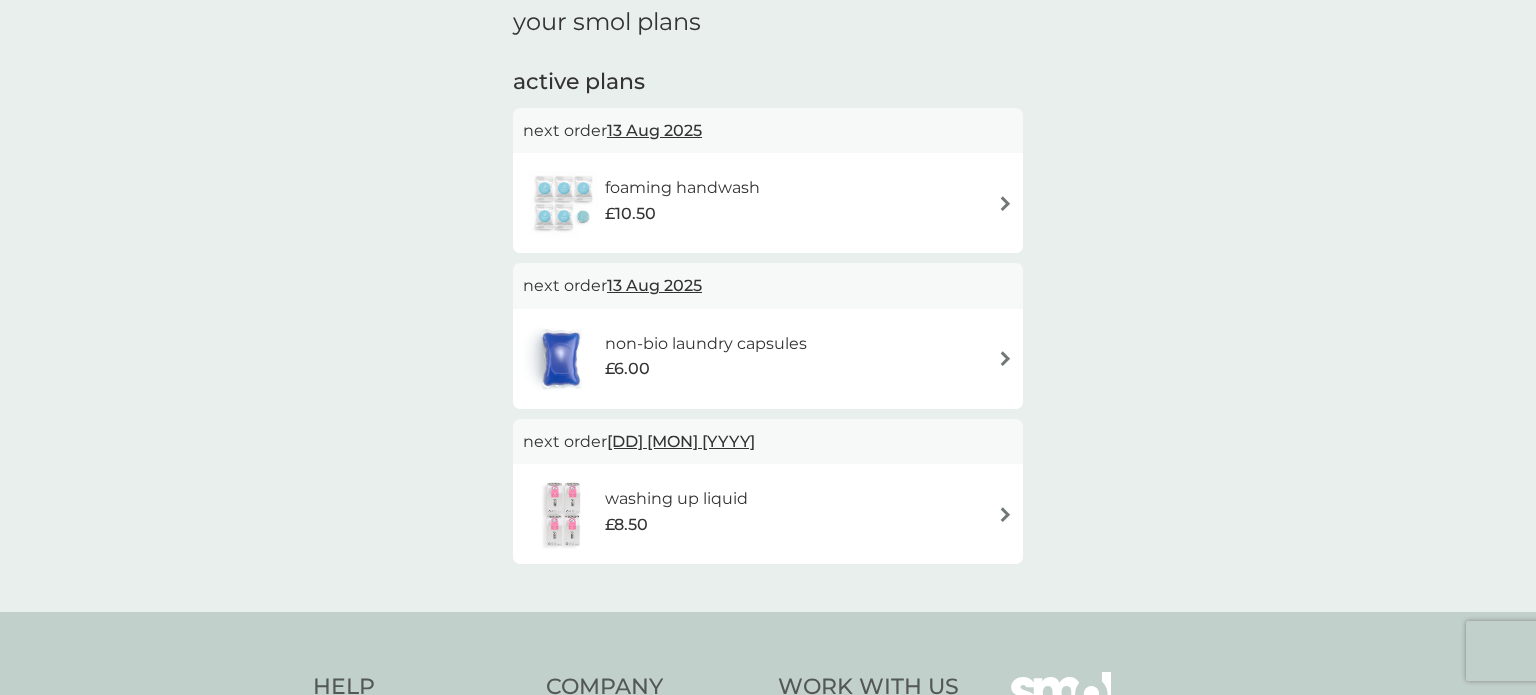 click on "13 Aug 2025" at bounding box center (654, 285) 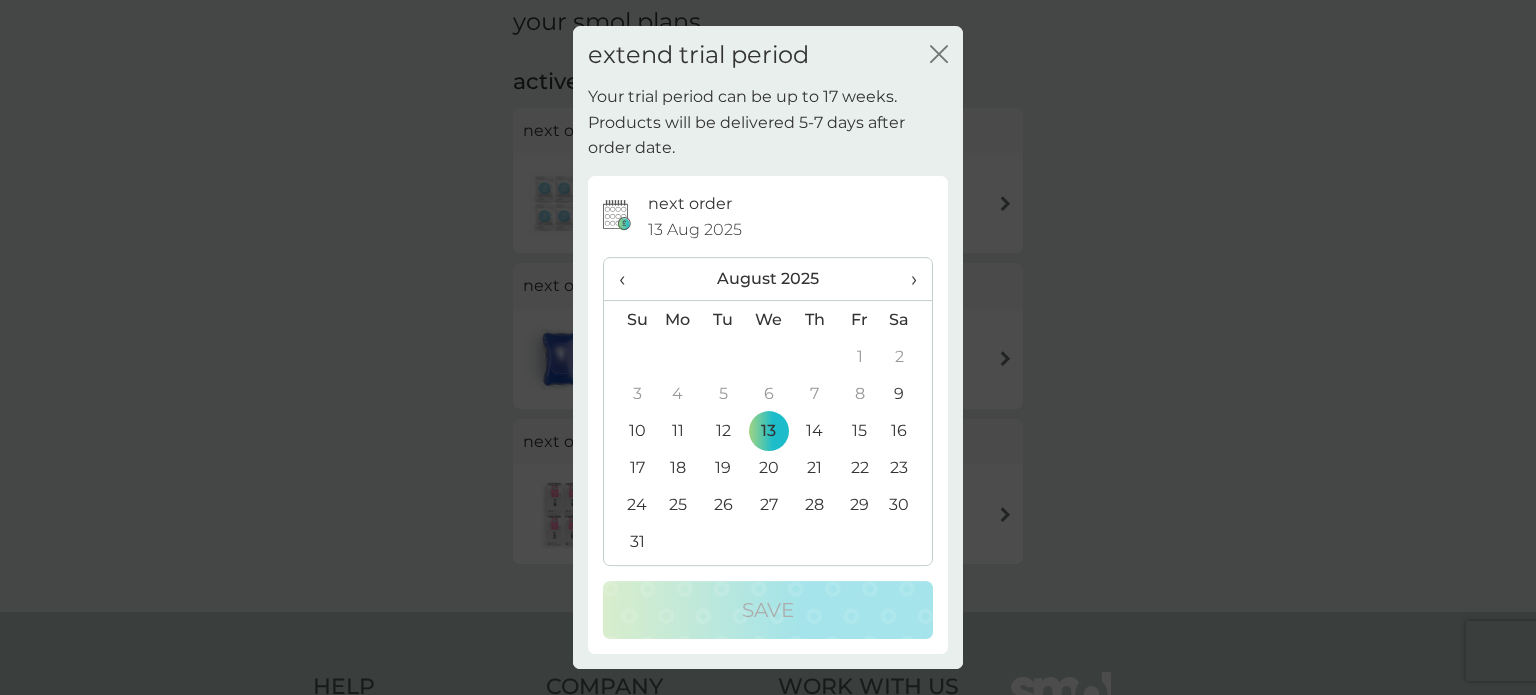 click on "›" at bounding box center [907, 279] 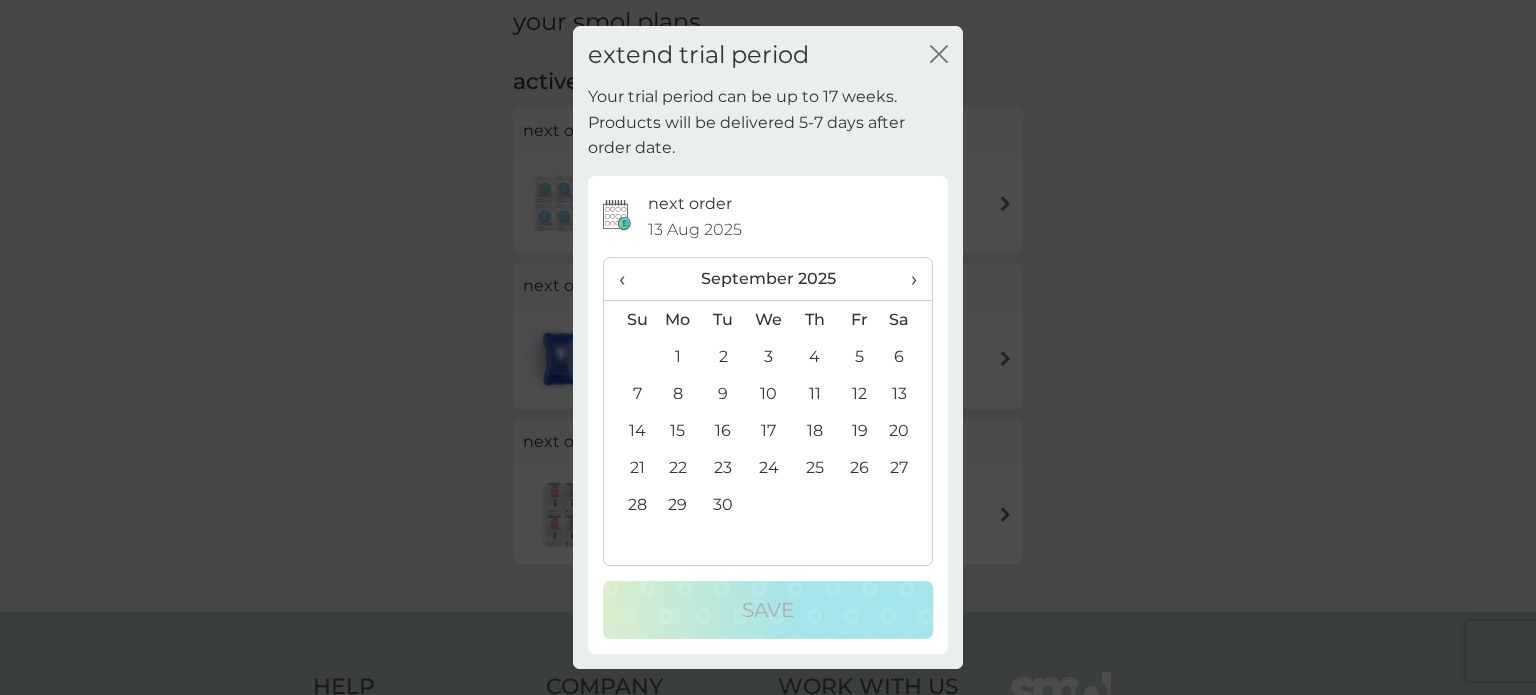 click on "›" at bounding box center [907, 279] 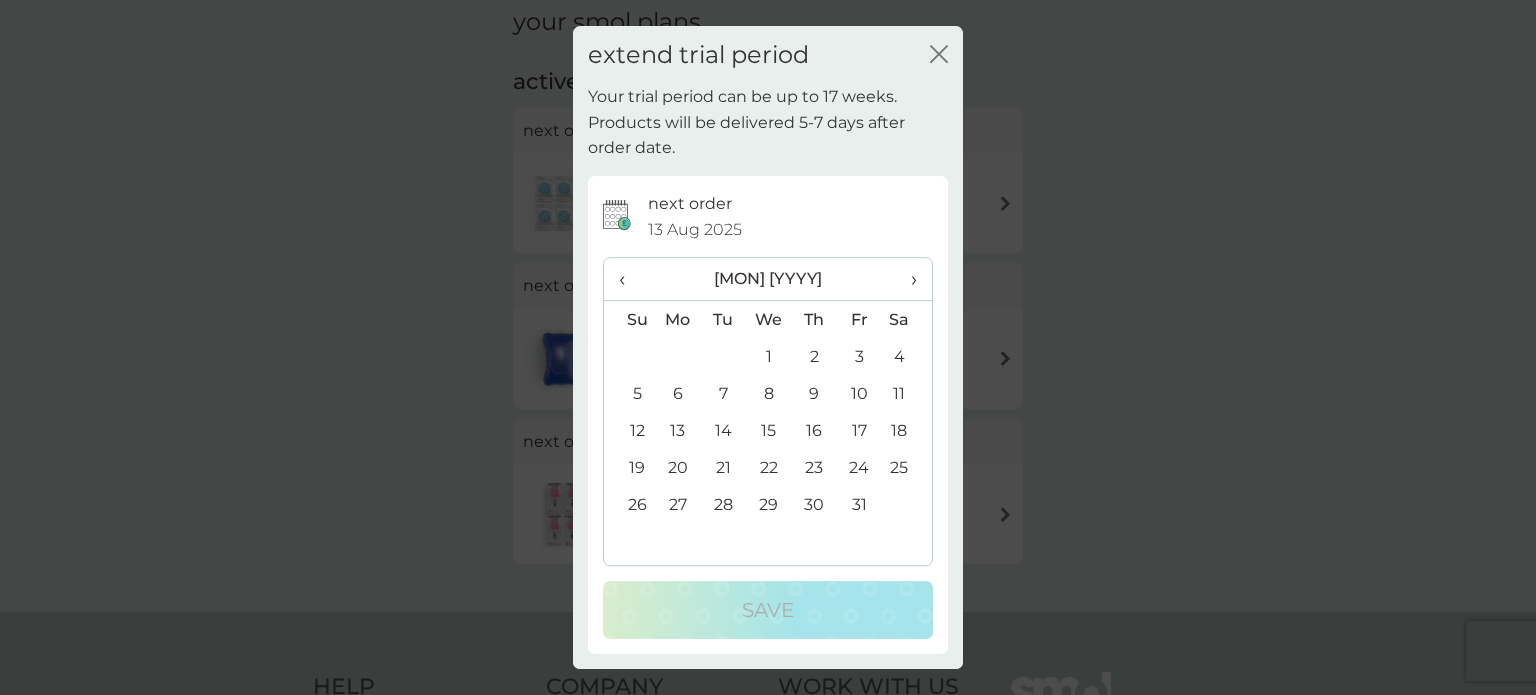 click on "1" at bounding box center (769, 356) 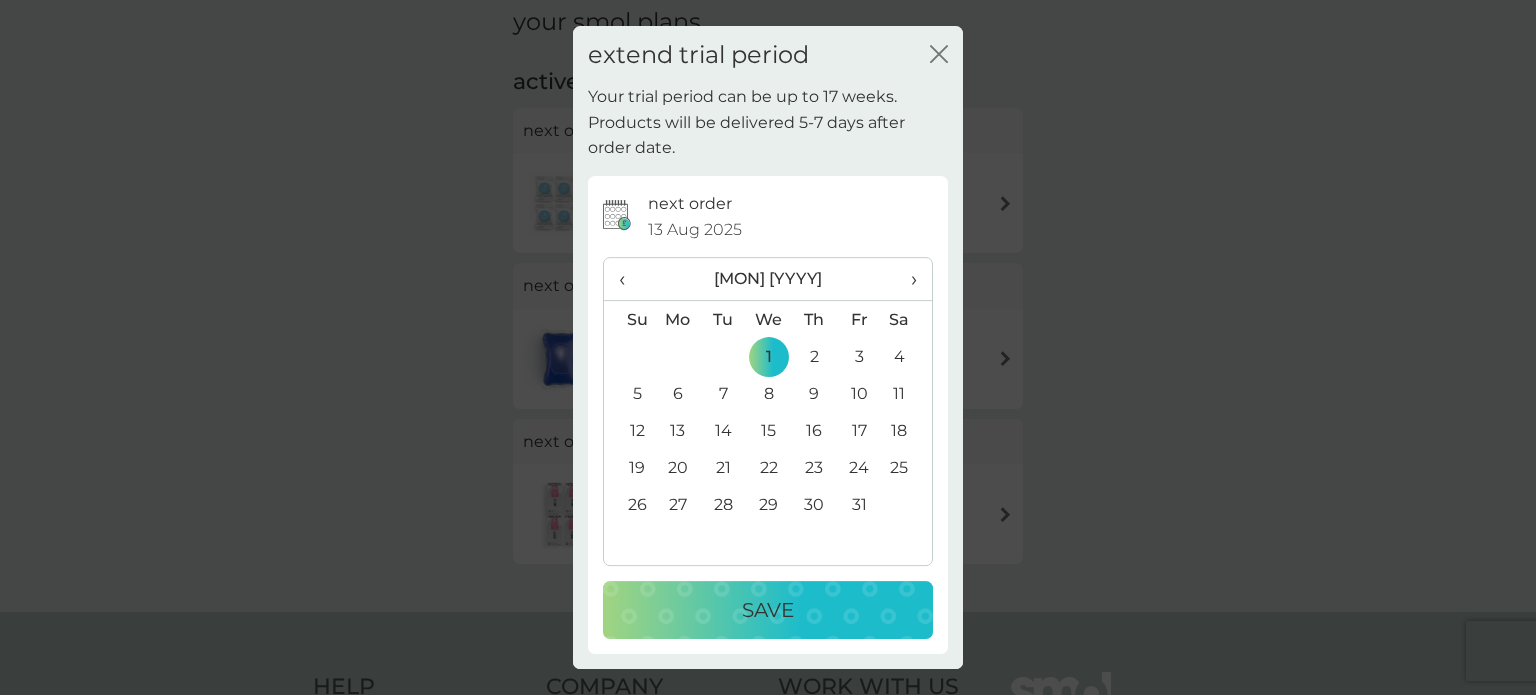 click on "Save" at bounding box center (768, 610) 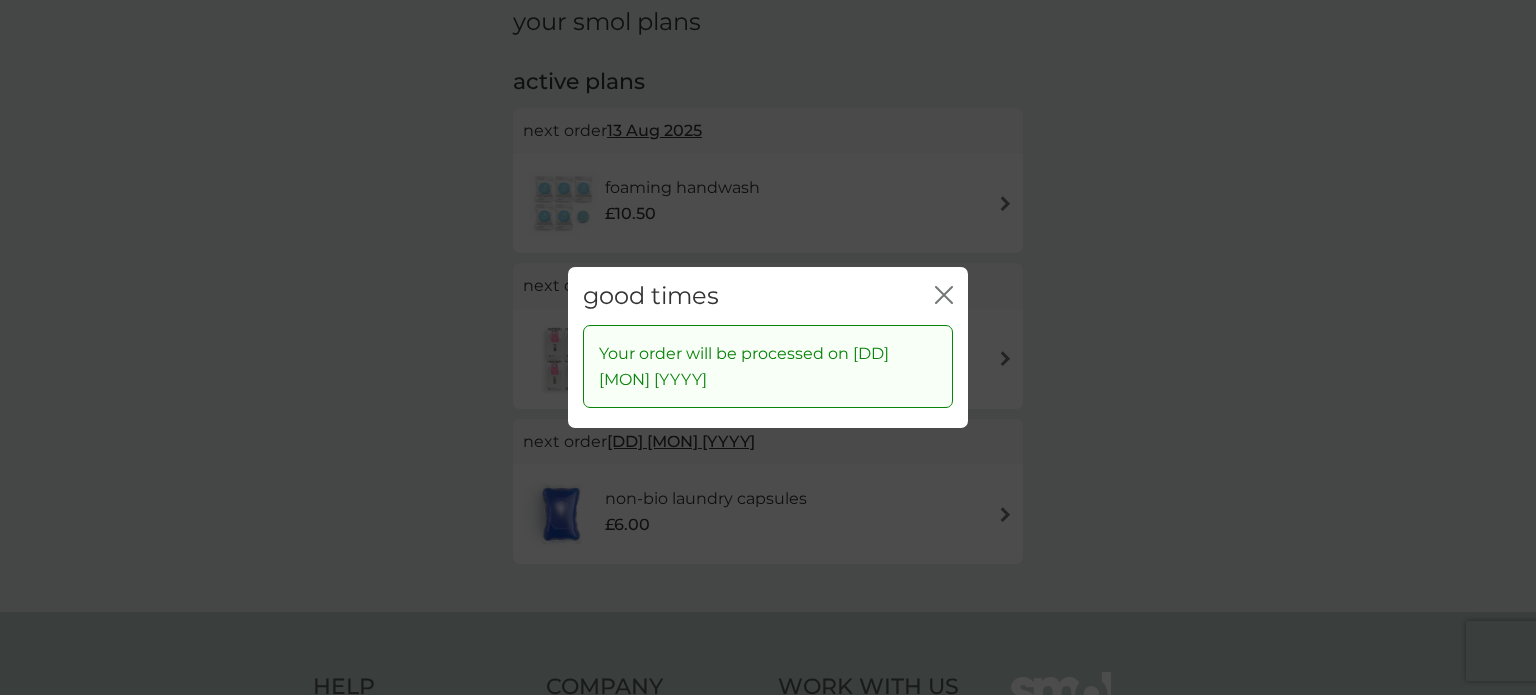 click on "close" 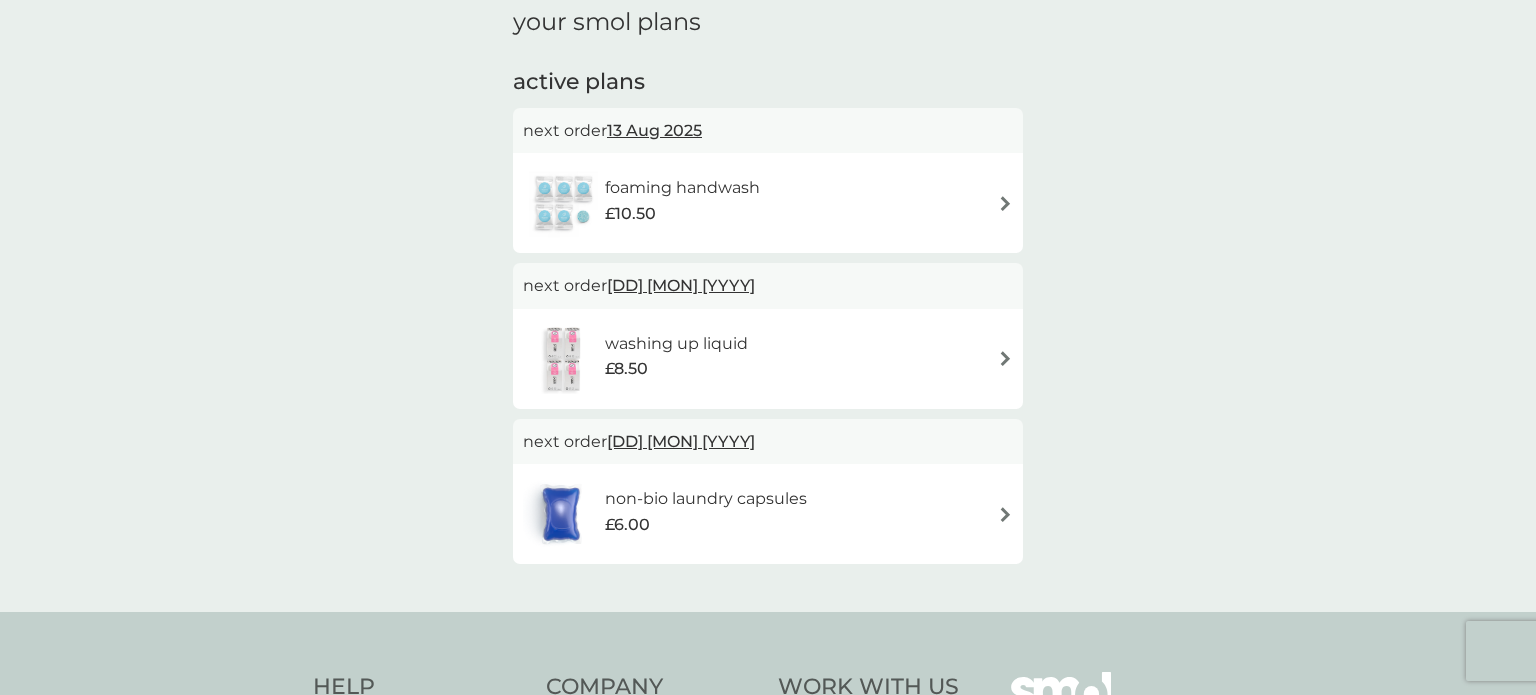 click on "13 Aug 2025" at bounding box center (654, 130) 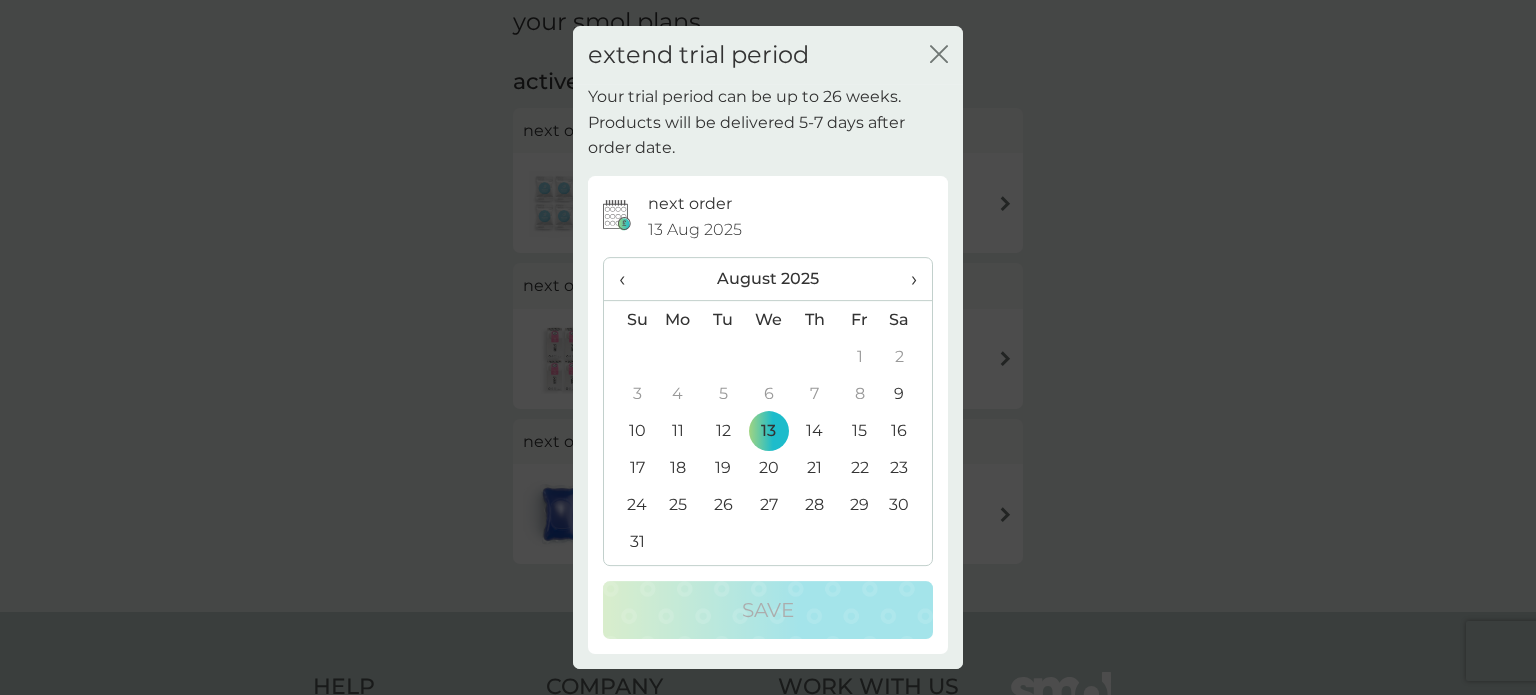 click on "›" at bounding box center (907, 279) 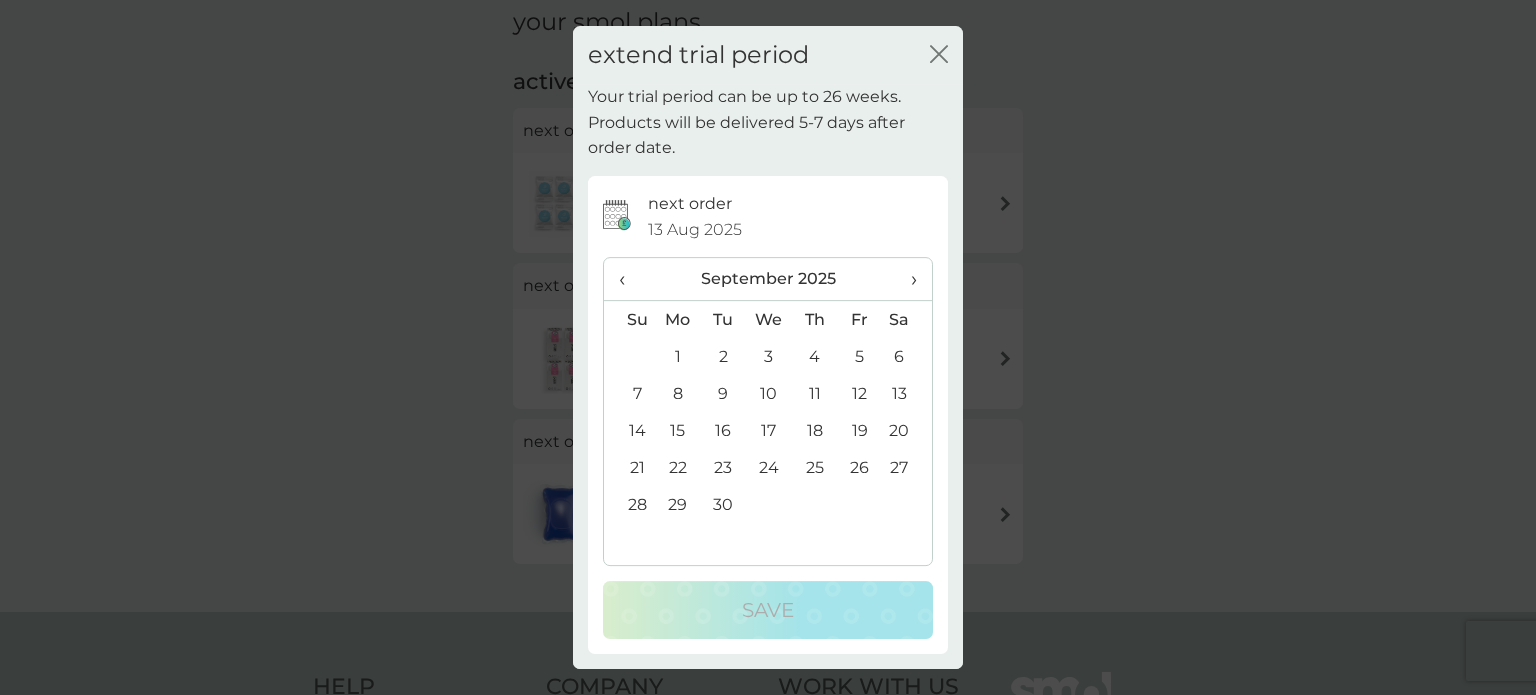 click on "›" at bounding box center [907, 279] 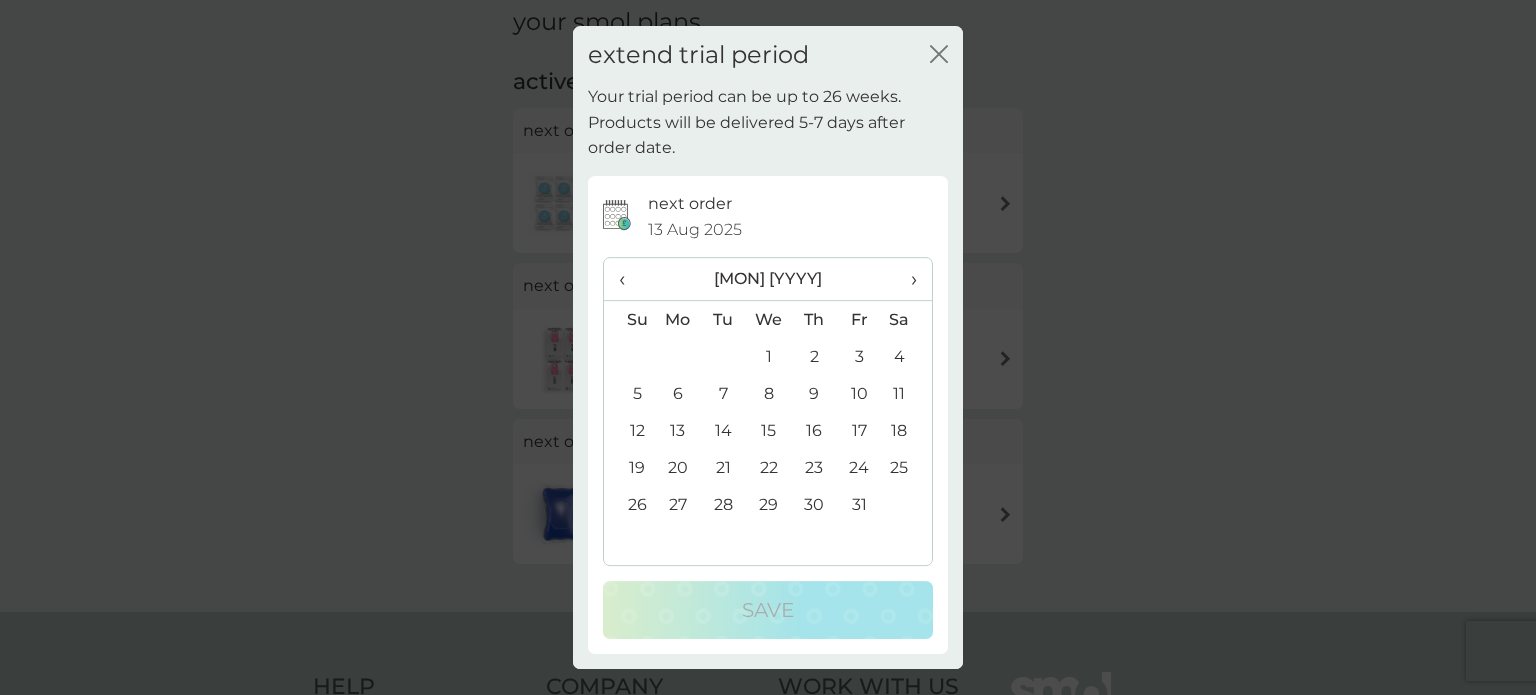 click on "1" at bounding box center [769, 356] 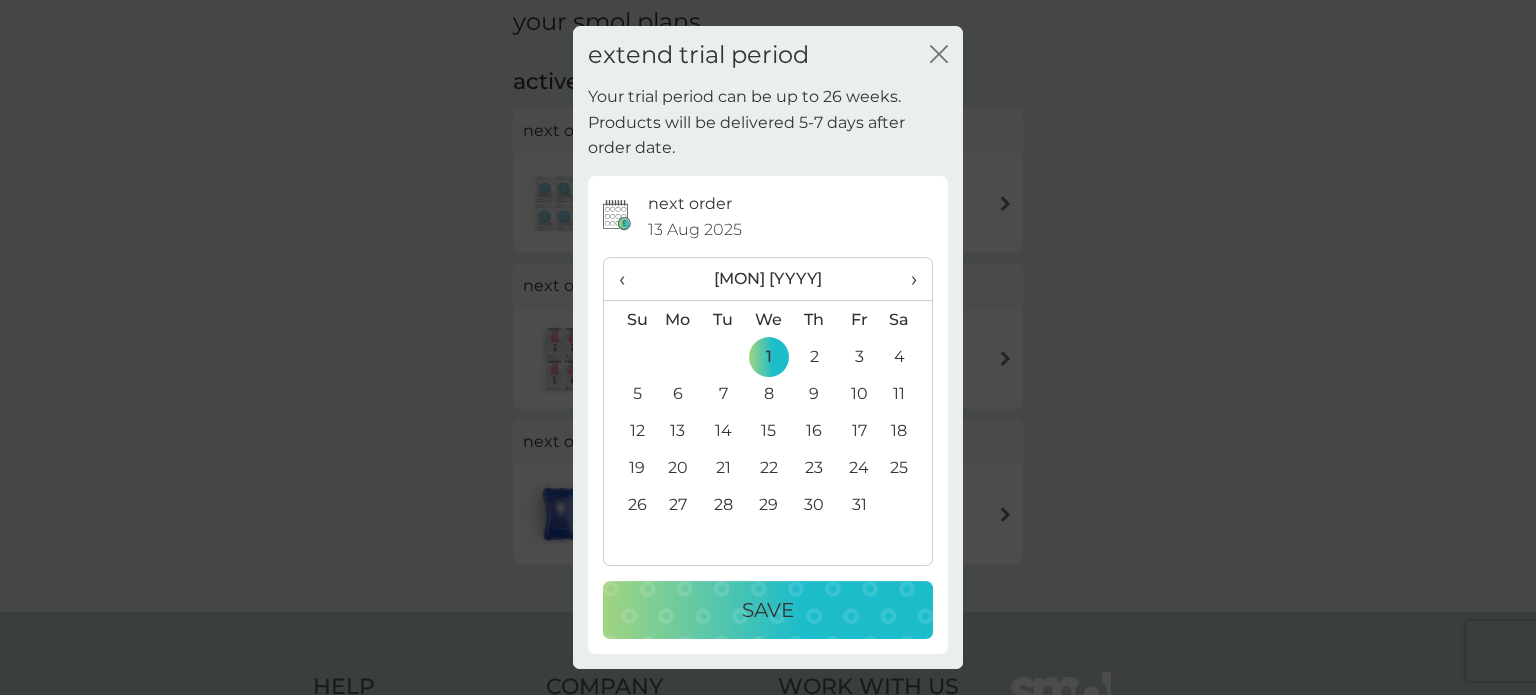 click on "Save" at bounding box center [768, 610] 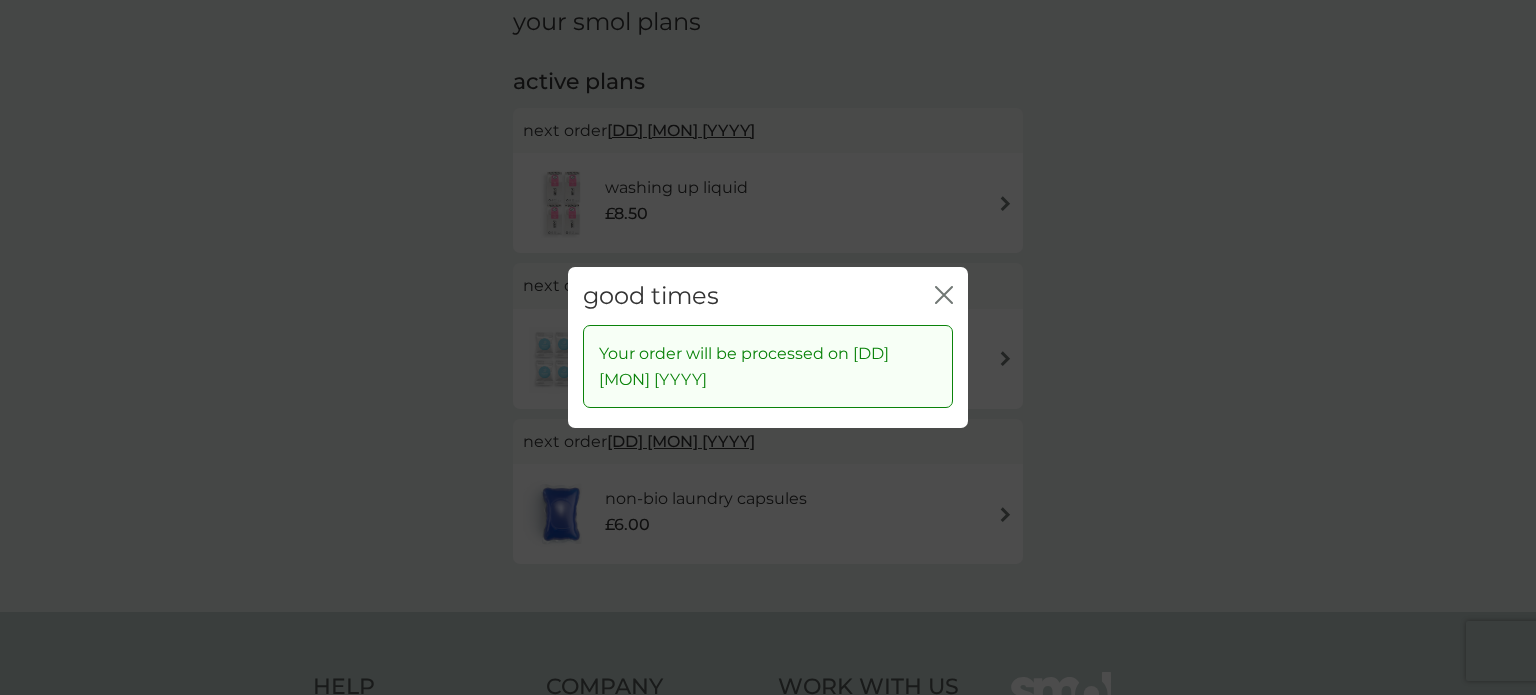 click on "close" 